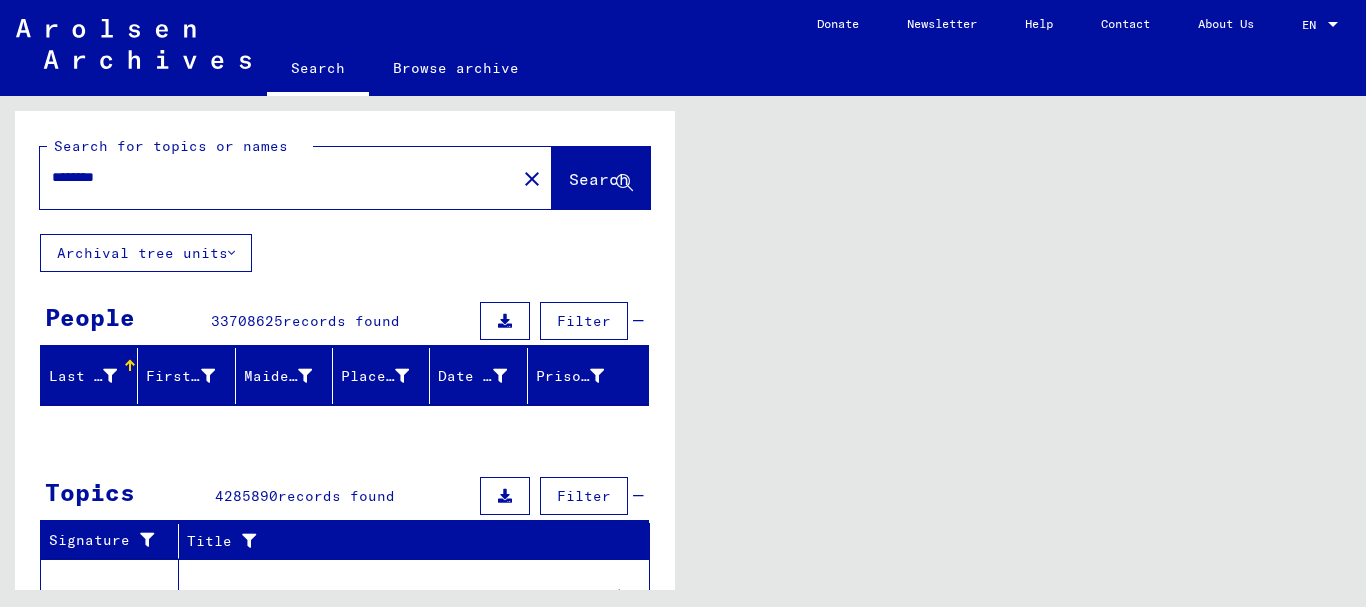scroll, scrollTop: 0, scrollLeft: 0, axis: both 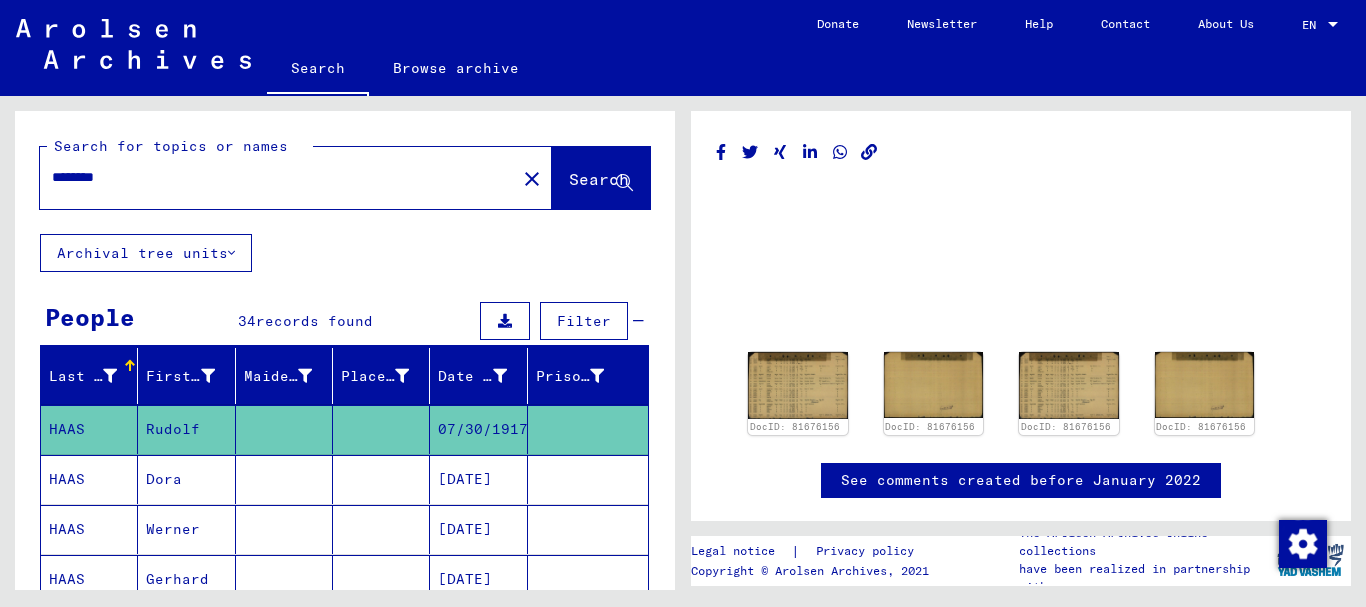 click 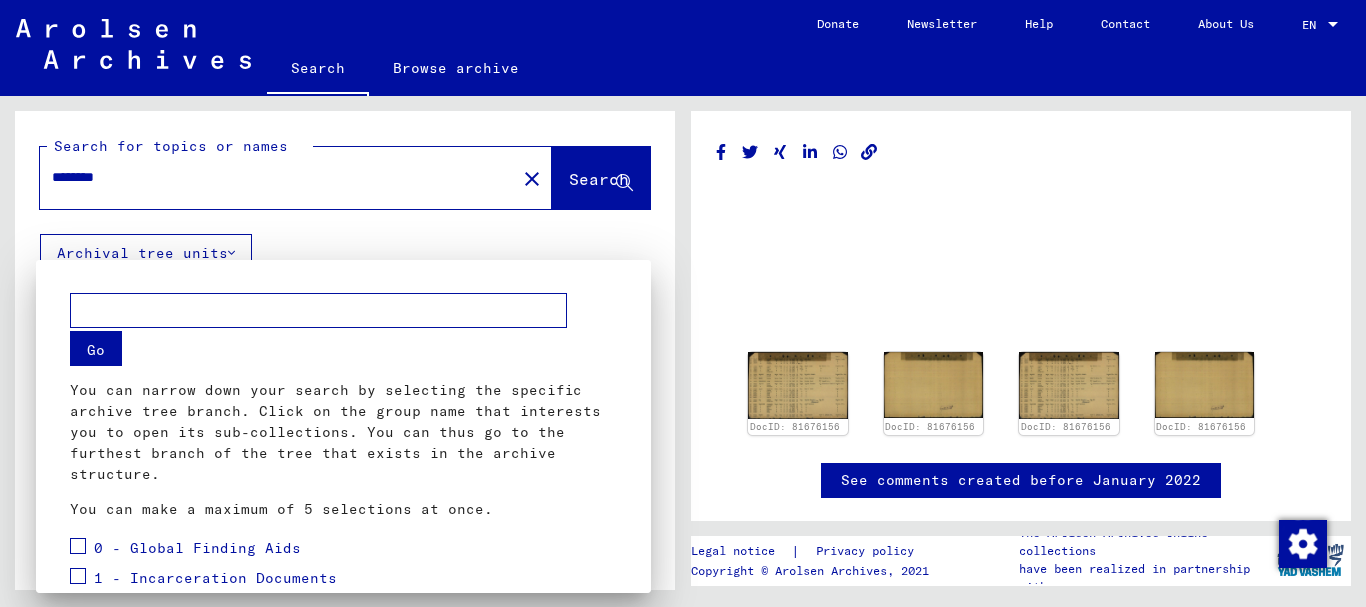 click at bounding box center (683, 303) 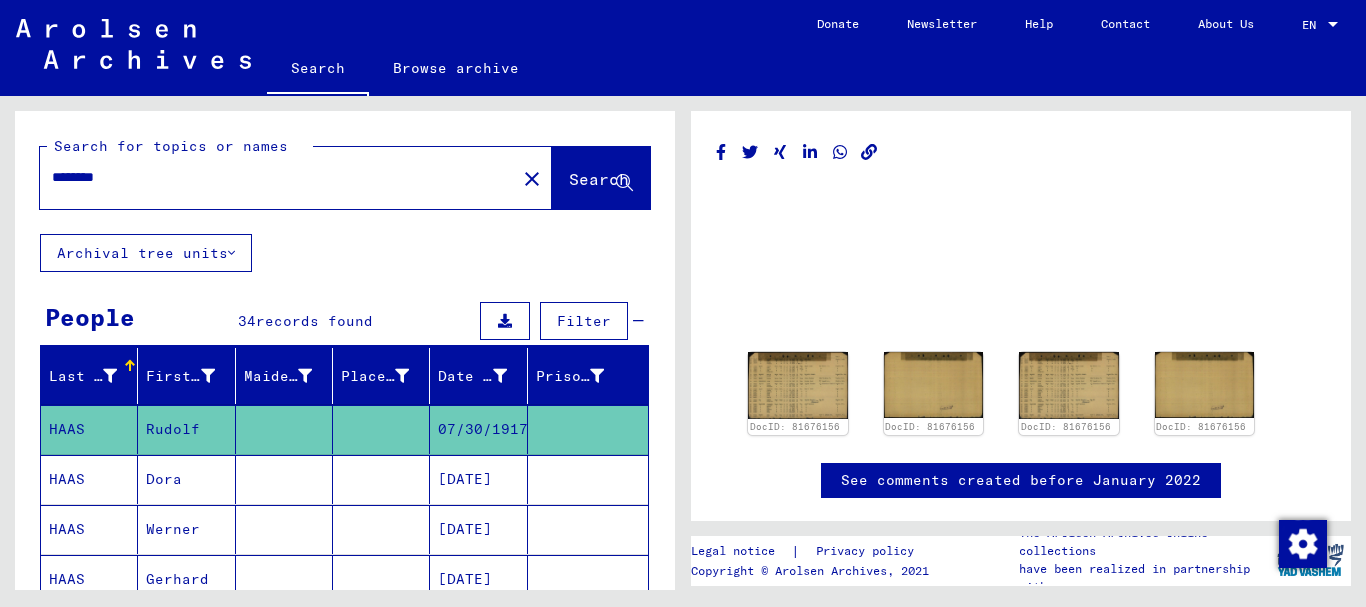 click 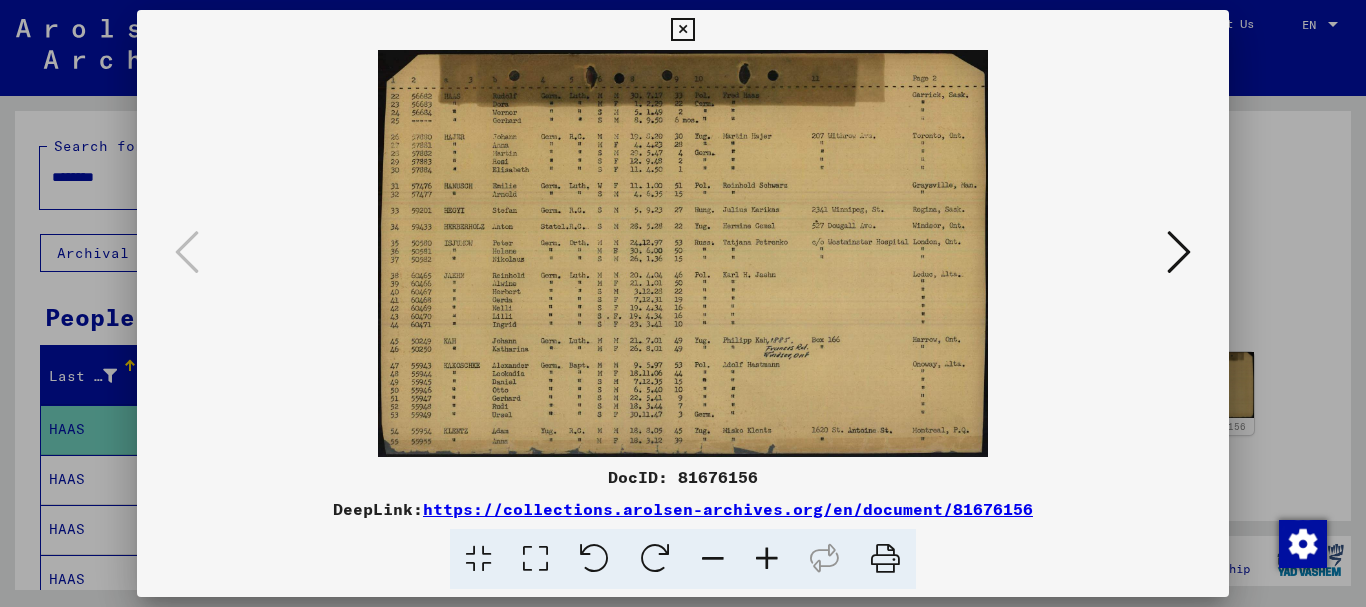 click at bounding box center [767, 559] 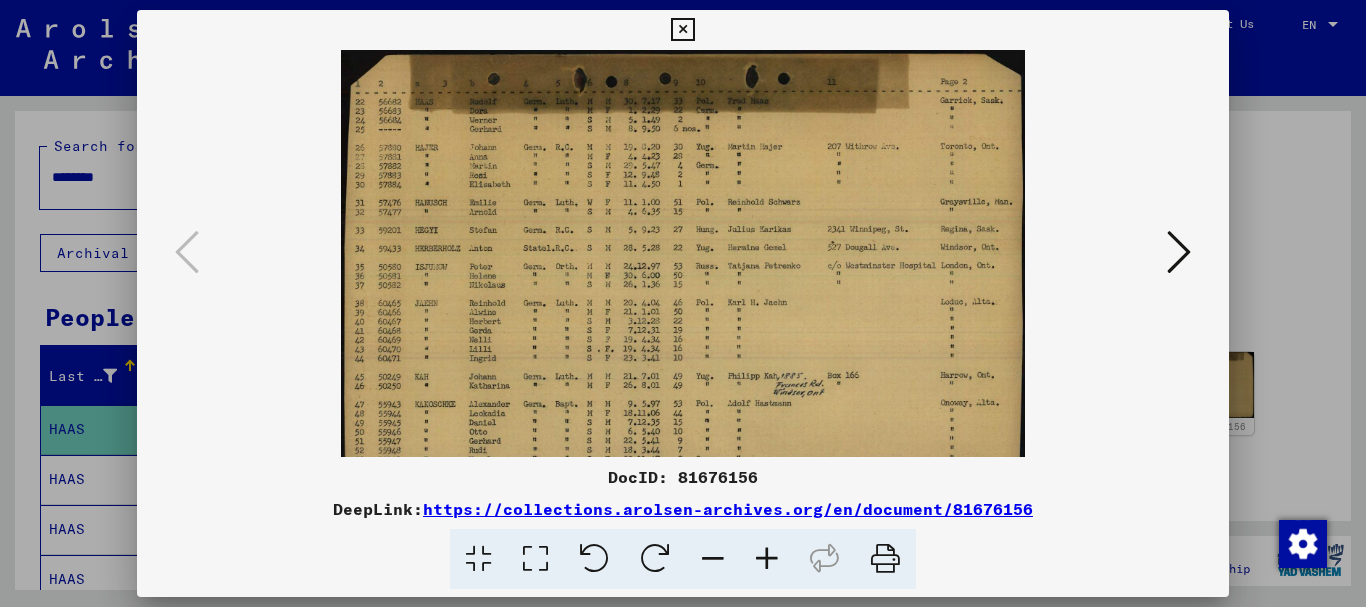click at bounding box center [767, 559] 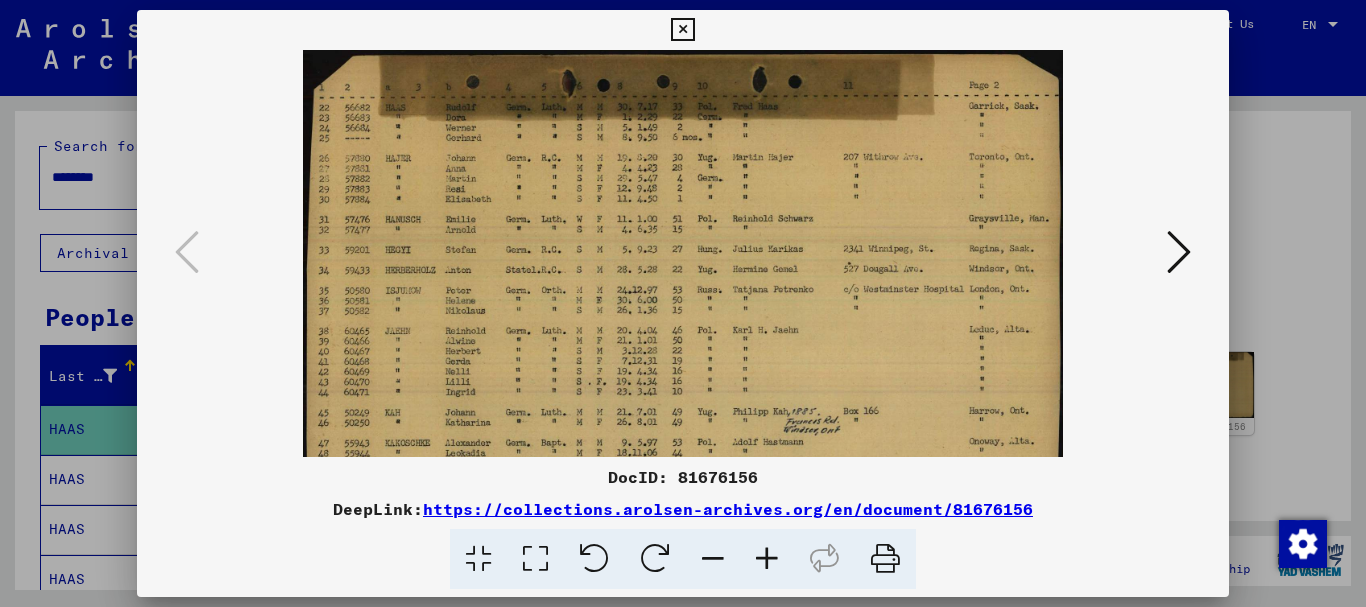 click at bounding box center [767, 559] 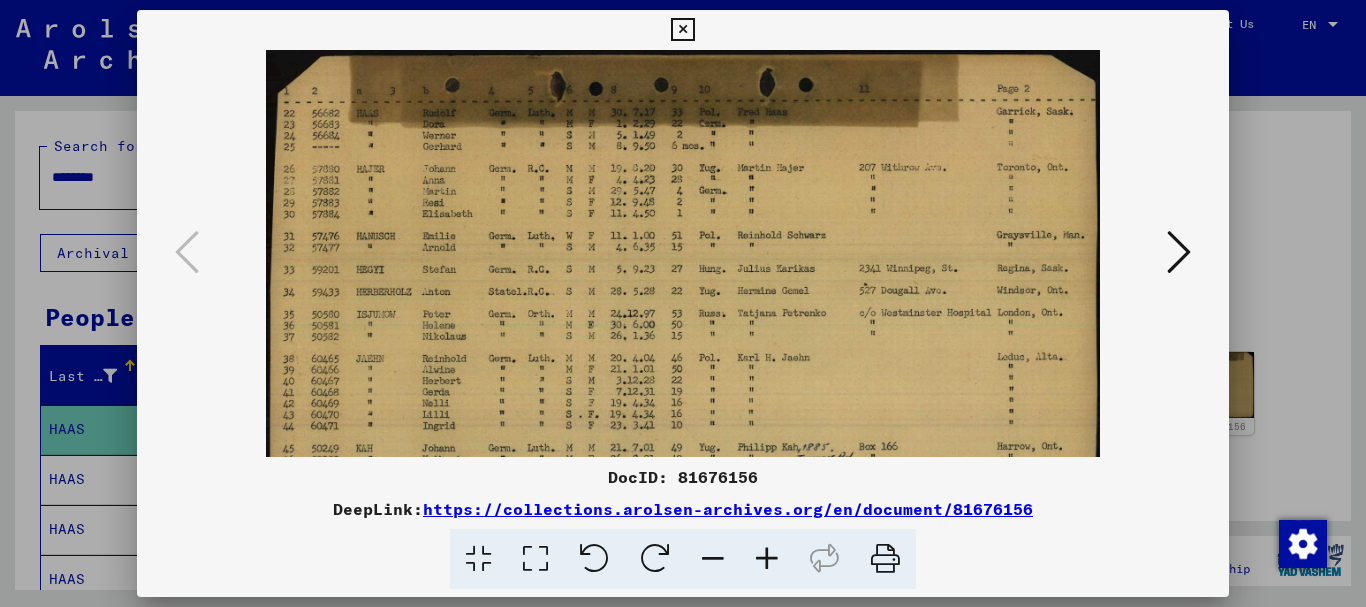 click at bounding box center (767, 559) 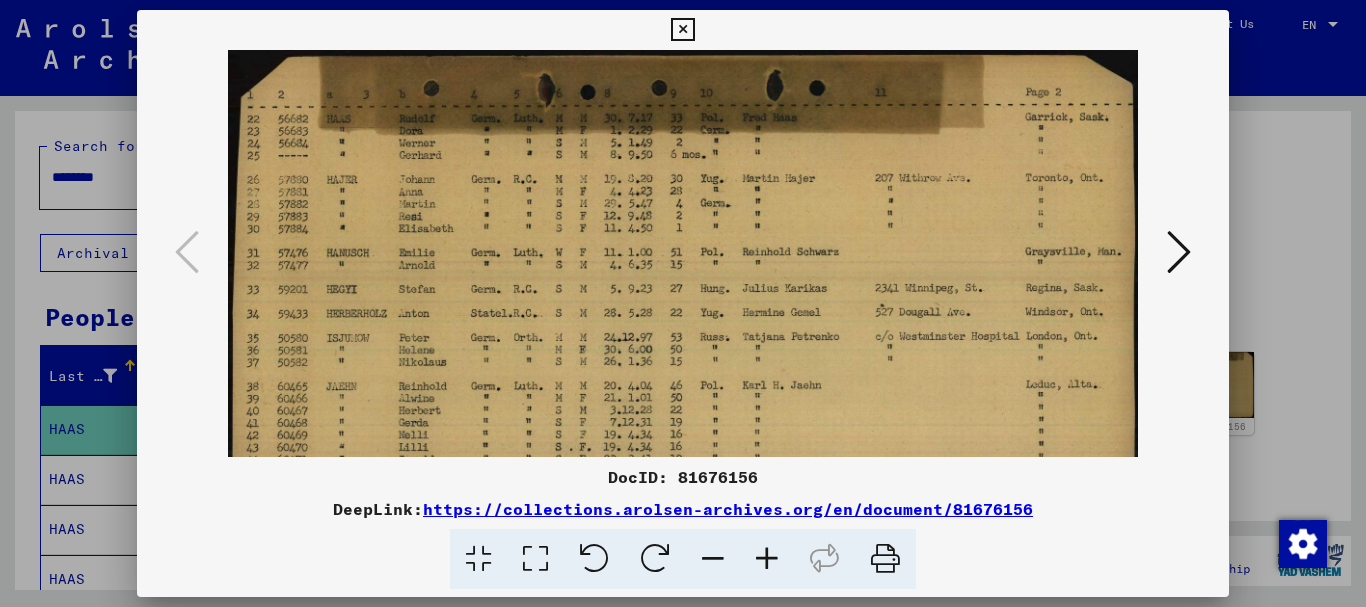 click at bounding box center [767, 559] 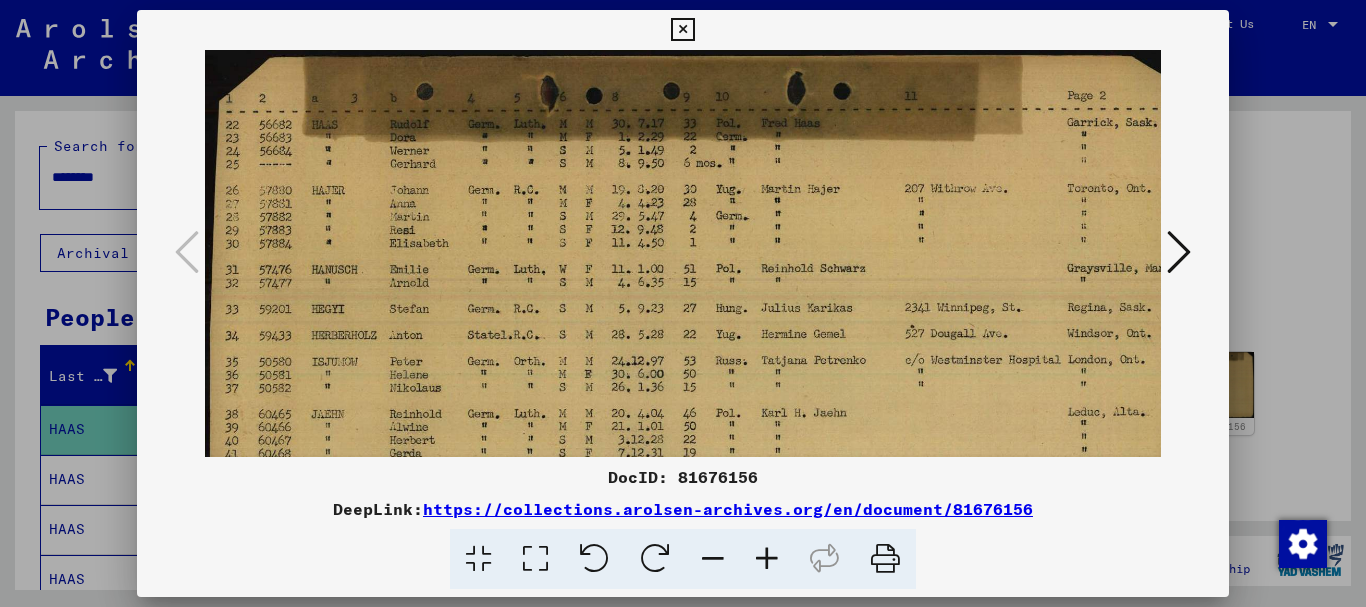 click at bounding box center (767, 559) 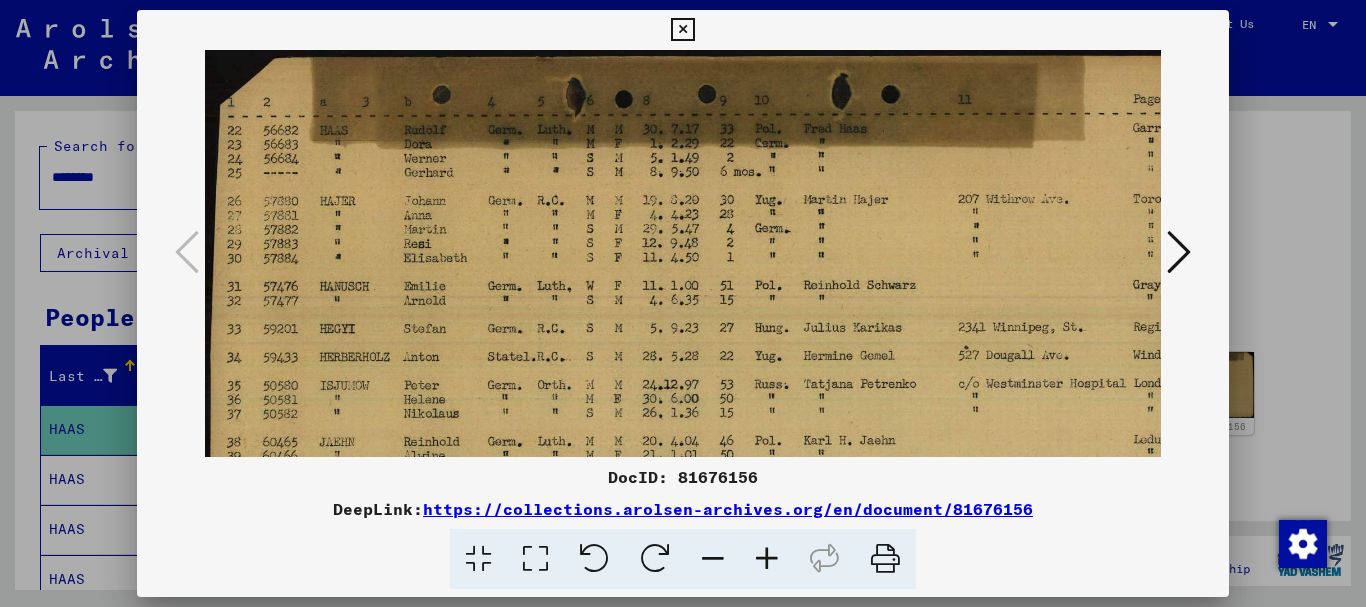 drag, startPoint x: 365, startPoint y: 255, endPoint x: 375, endPoint y: 386, distance: 131.38112 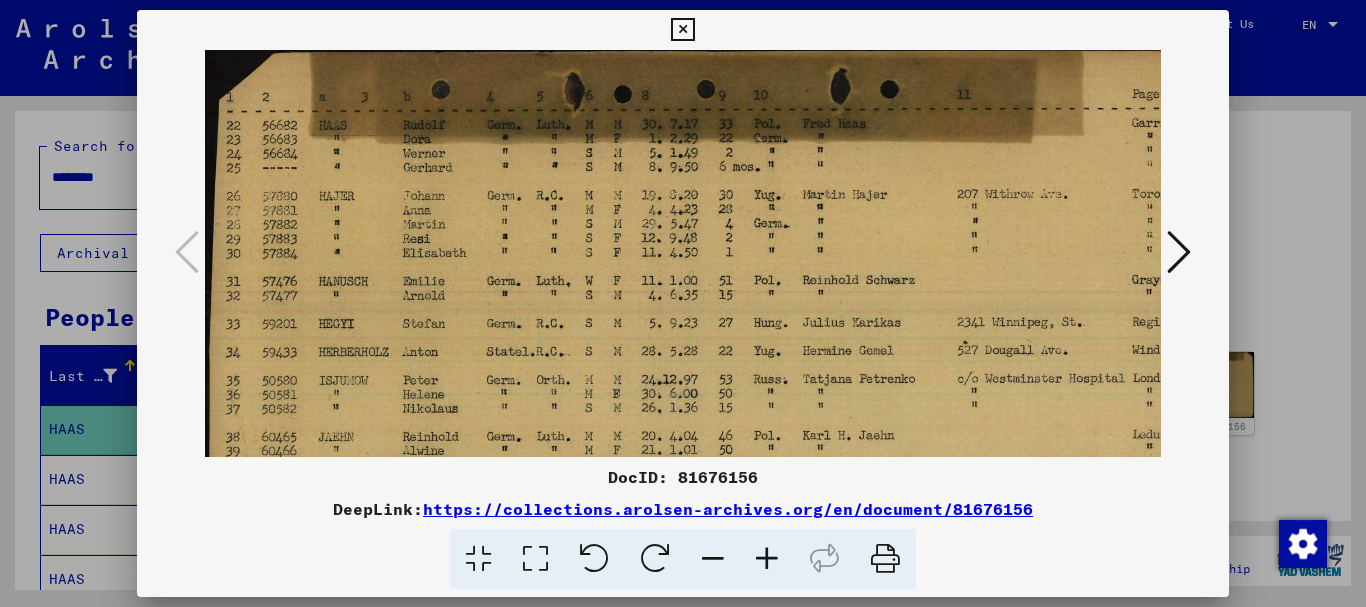 scroll, scrollTop: 0, scrollLeft: 0, axis: both 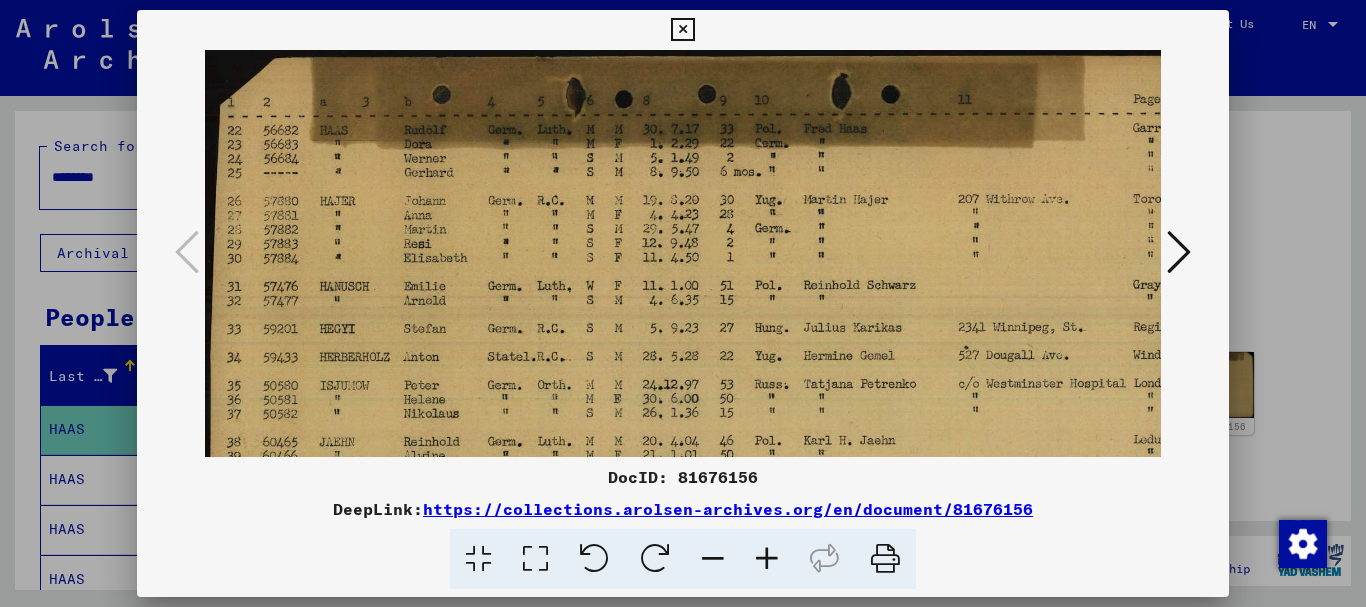 drag, startPoint x: 384, startPoint y: 323, endPoint x: 393, endPoint y: 380, distance: 57.706154 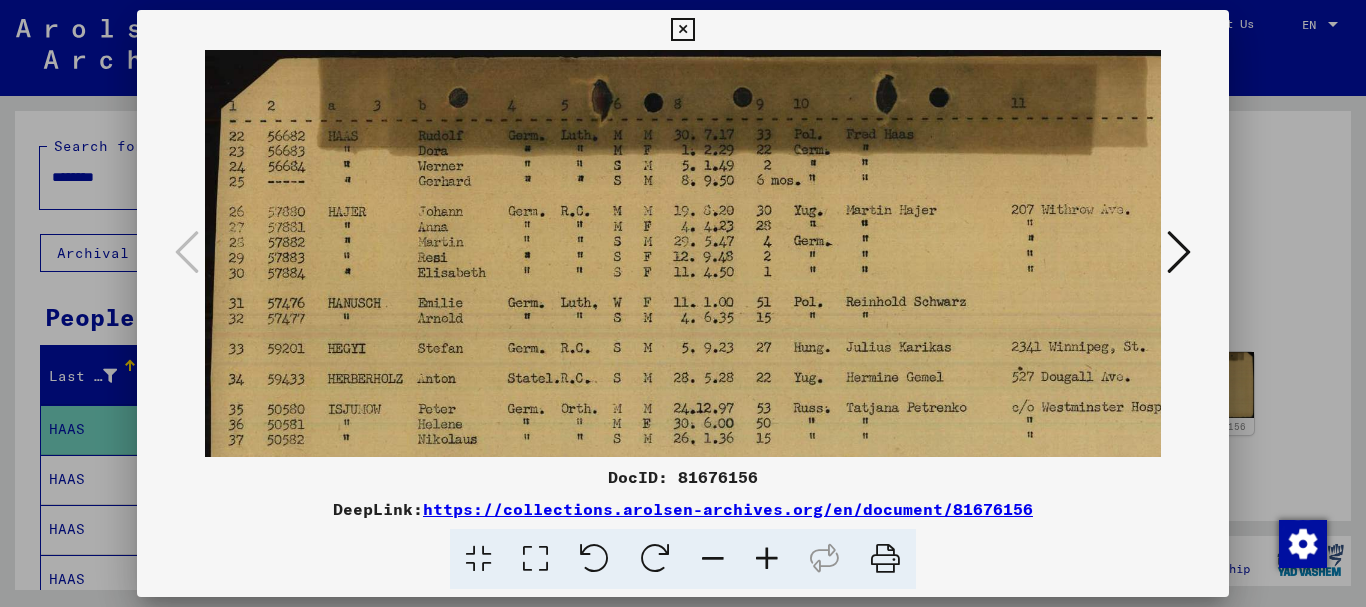 click at bounding box center [767, 559] 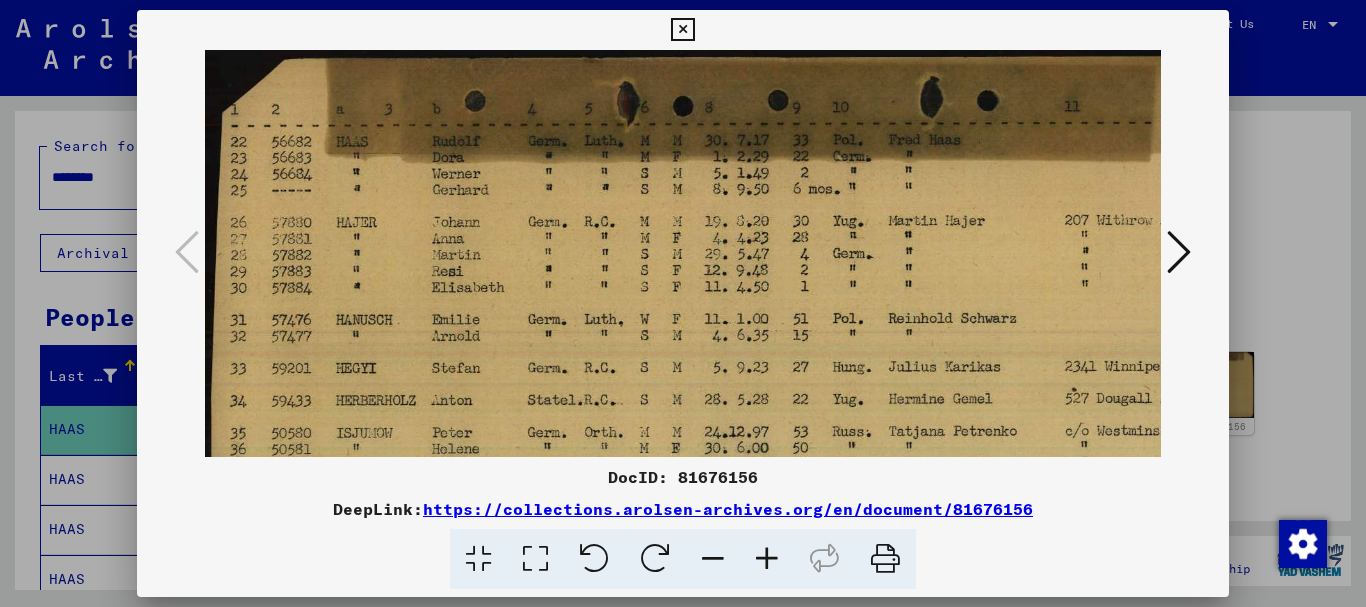 click at bounding box center [767, 559] 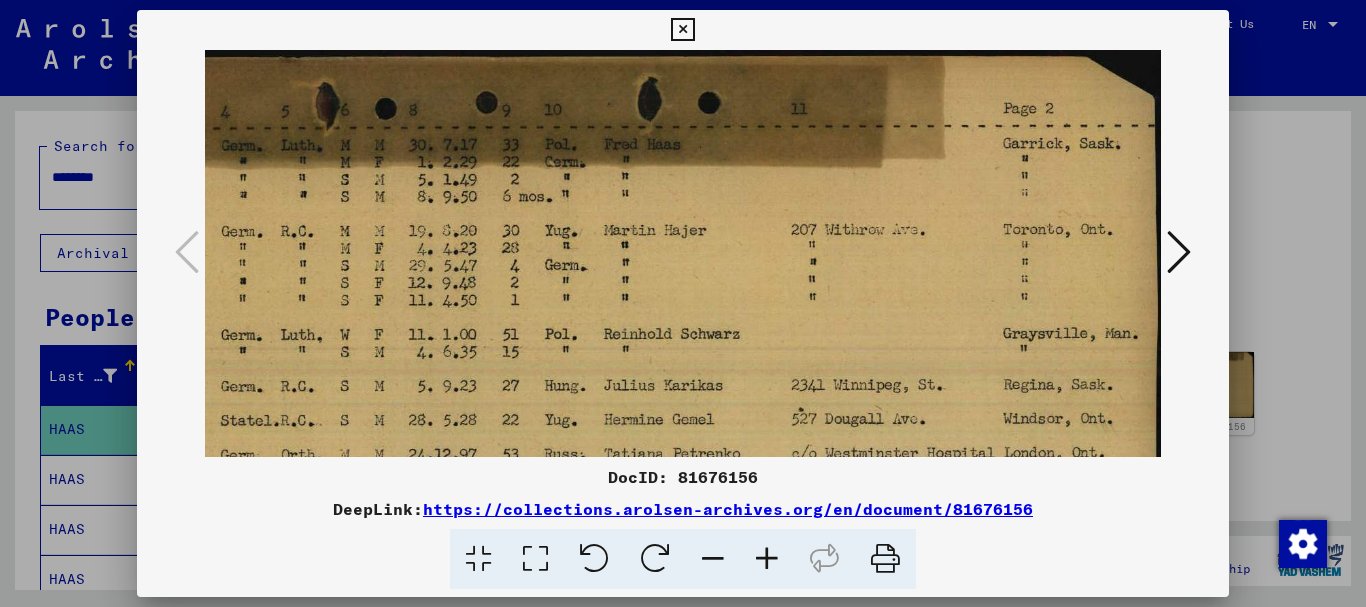 scroll, scrollTop: 2, scrollLeft: 327, axis: both 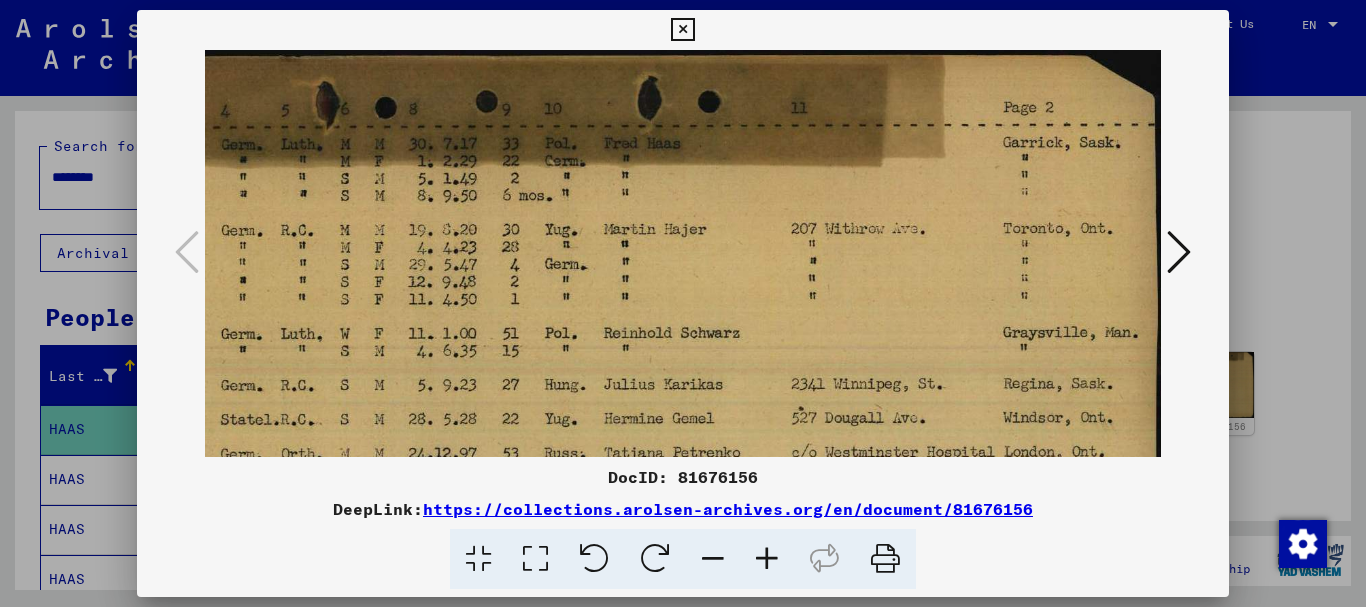 drag, startPoint x: 1086, startPoint y: 284, endPoint x: 677, endPoint y: 320, distance: 410.5813 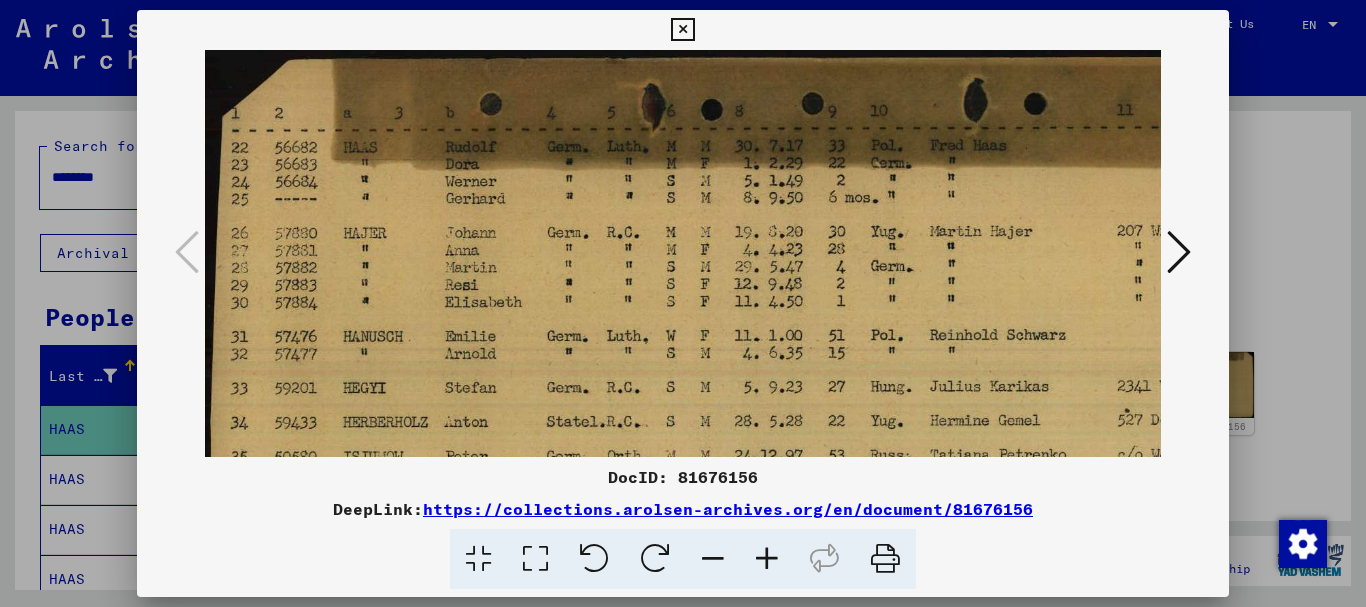 scroll, scrollTop: 0, scrollLeft: 0, axis: both 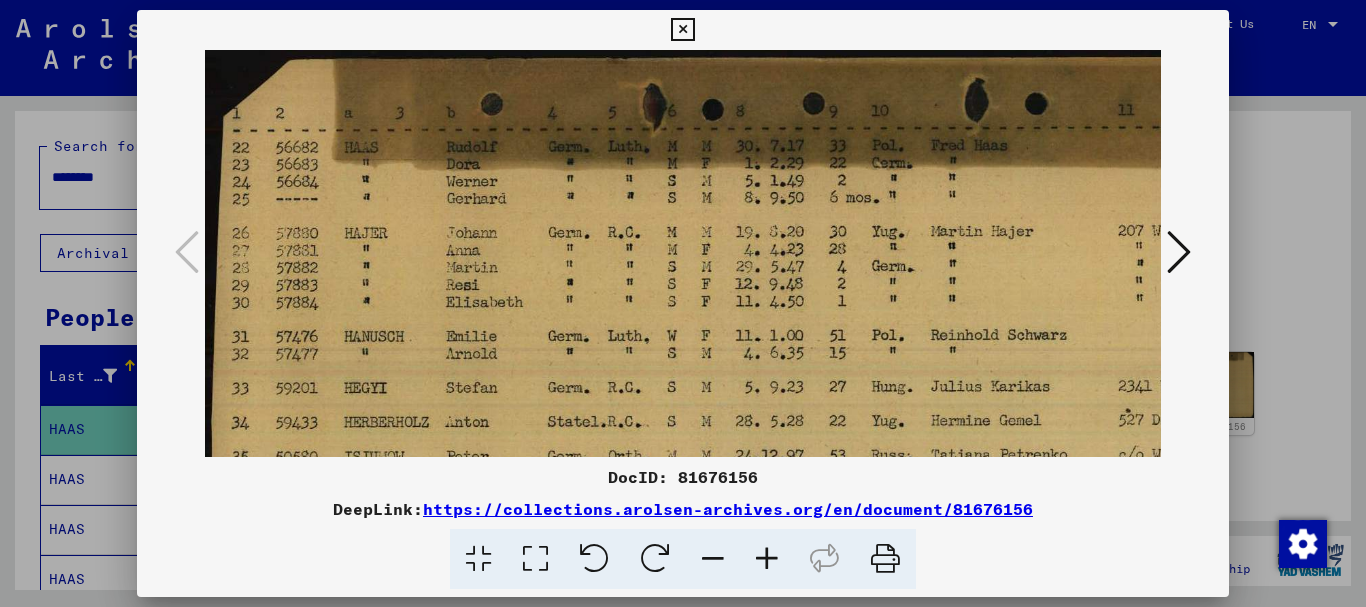 drag, startPoint x: 372, startPoint y: 292, endPoint x: 901, endPoint y: 347, distance: 531.8515 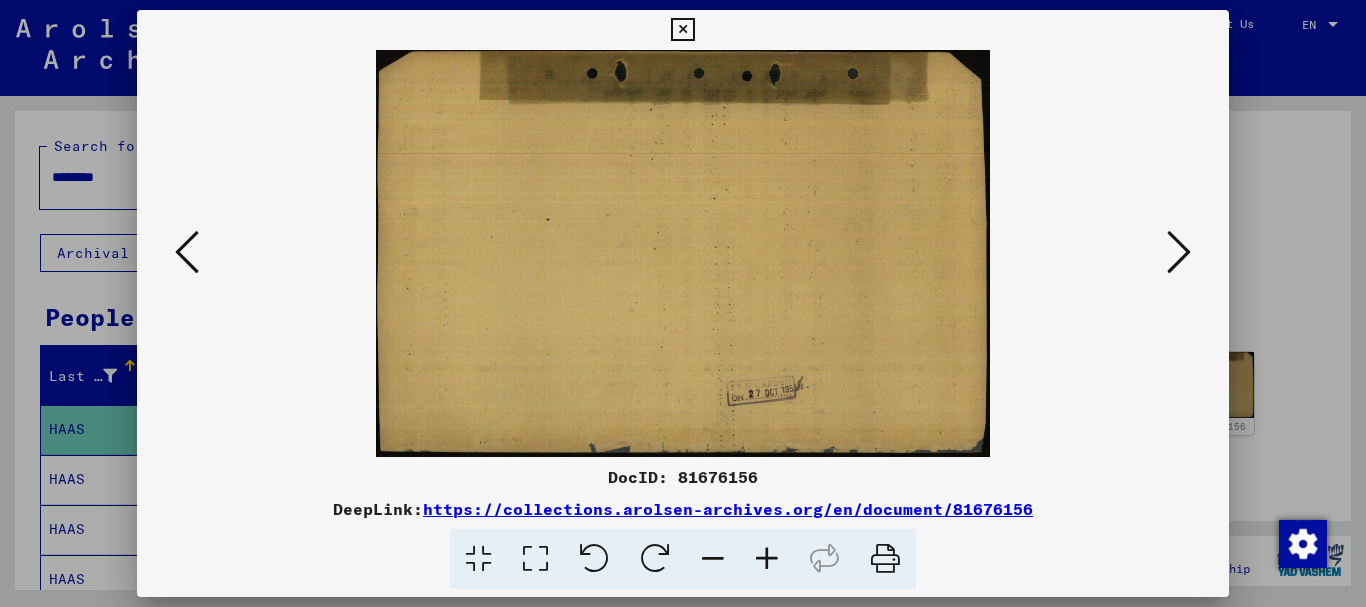 click at bounding box center [767, 559] 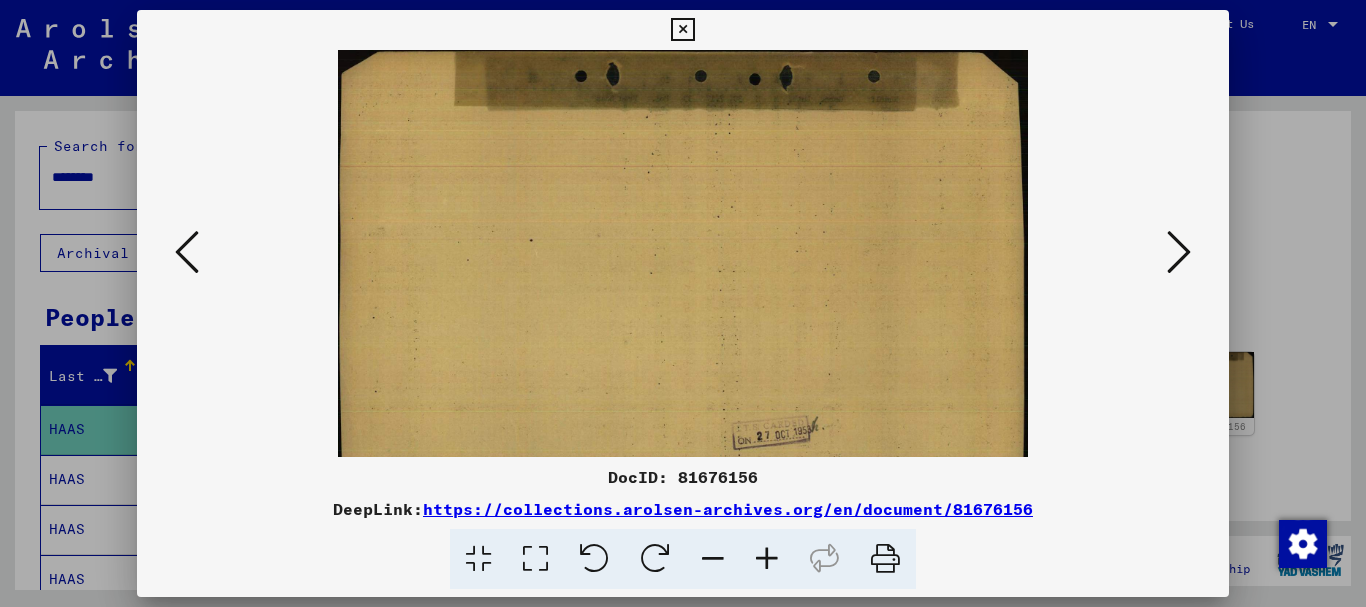 click at bounding box center [767, 559] 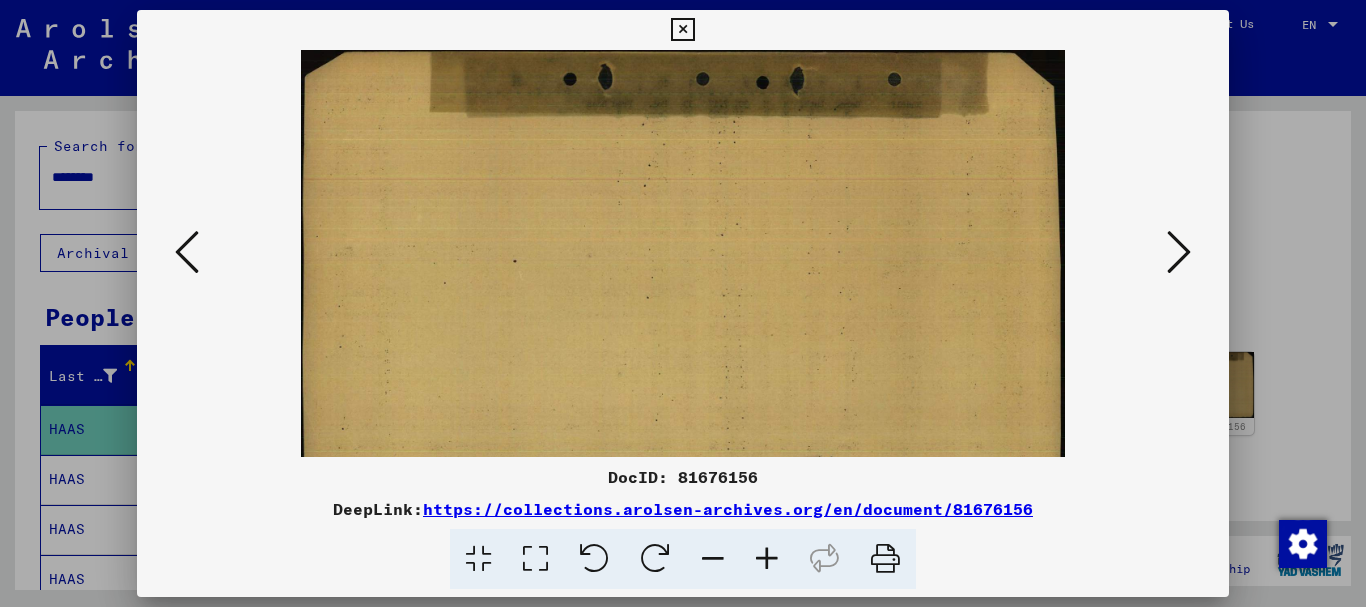 click at bounding box center (767, 559) 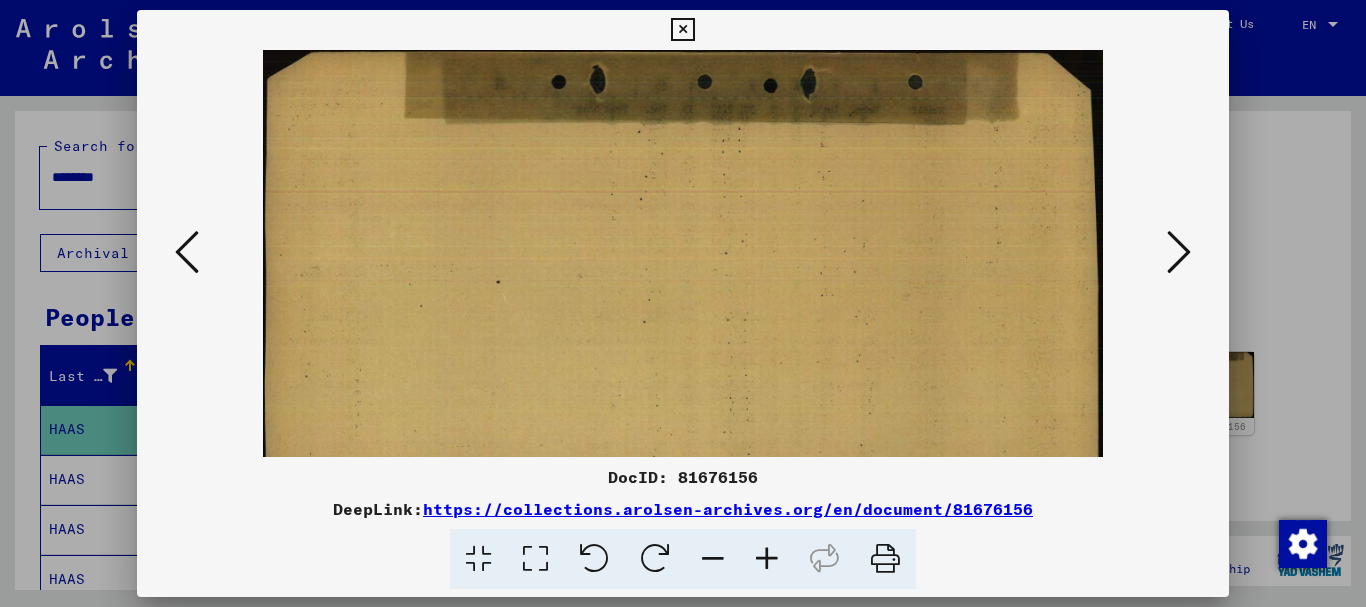 click at bounding box center (767, 559) 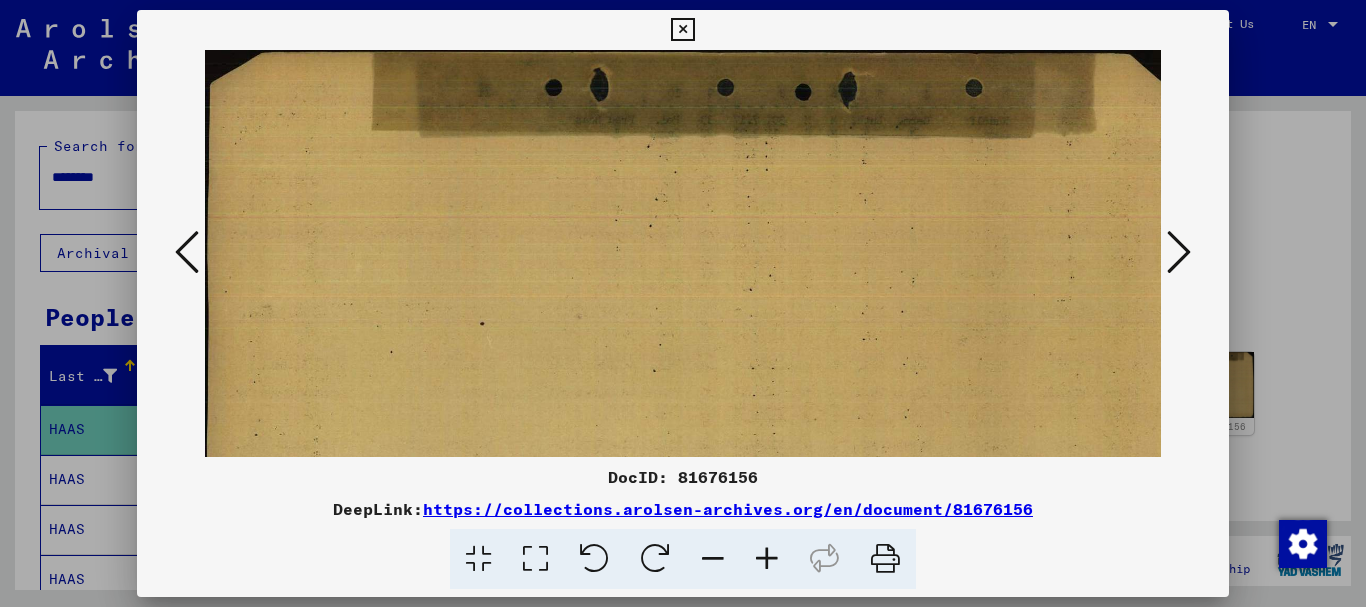 click at bounding box center [767, 559] 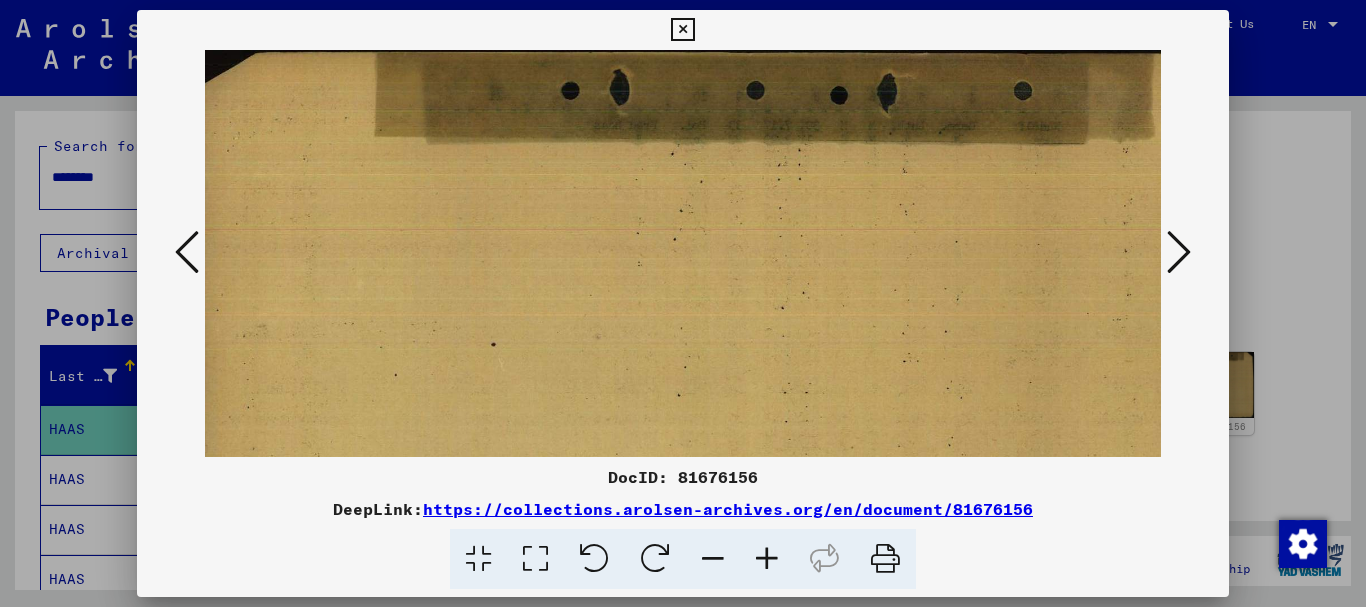 scroll, scrollTop: 0, scrollLeft: 8, axis: horizontal 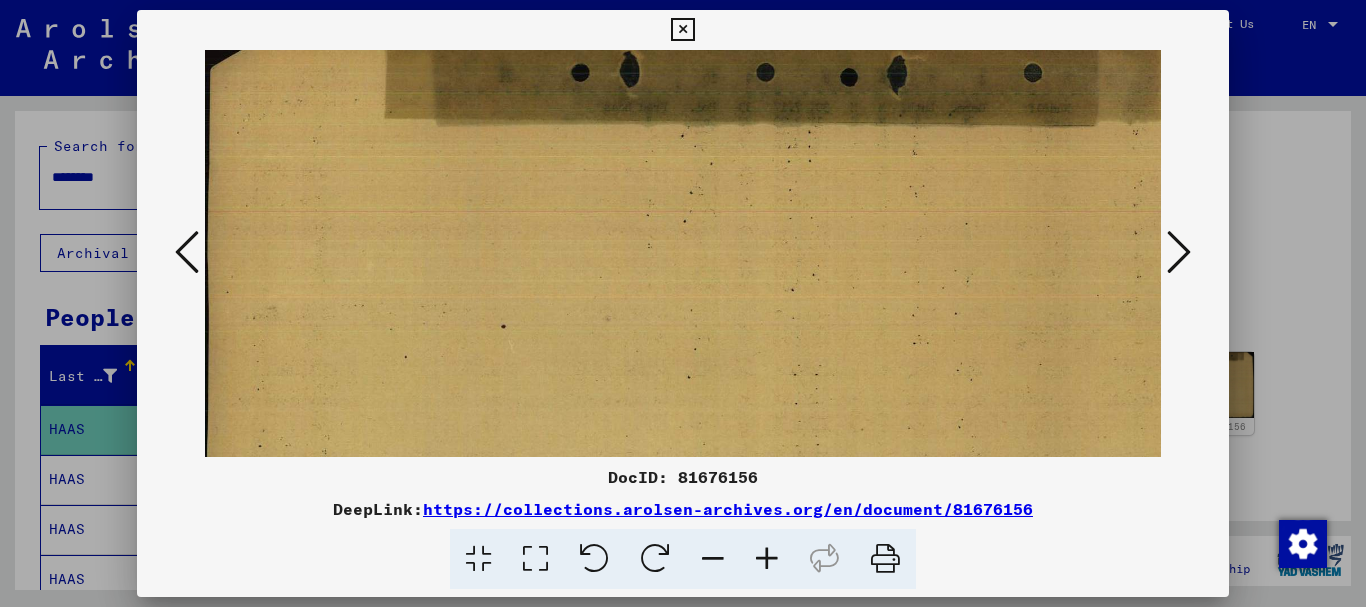 drag, startPoint x: 694, startPoint y: 281, endPoint x: 695, endPoint y: 432, distance: 151.00331 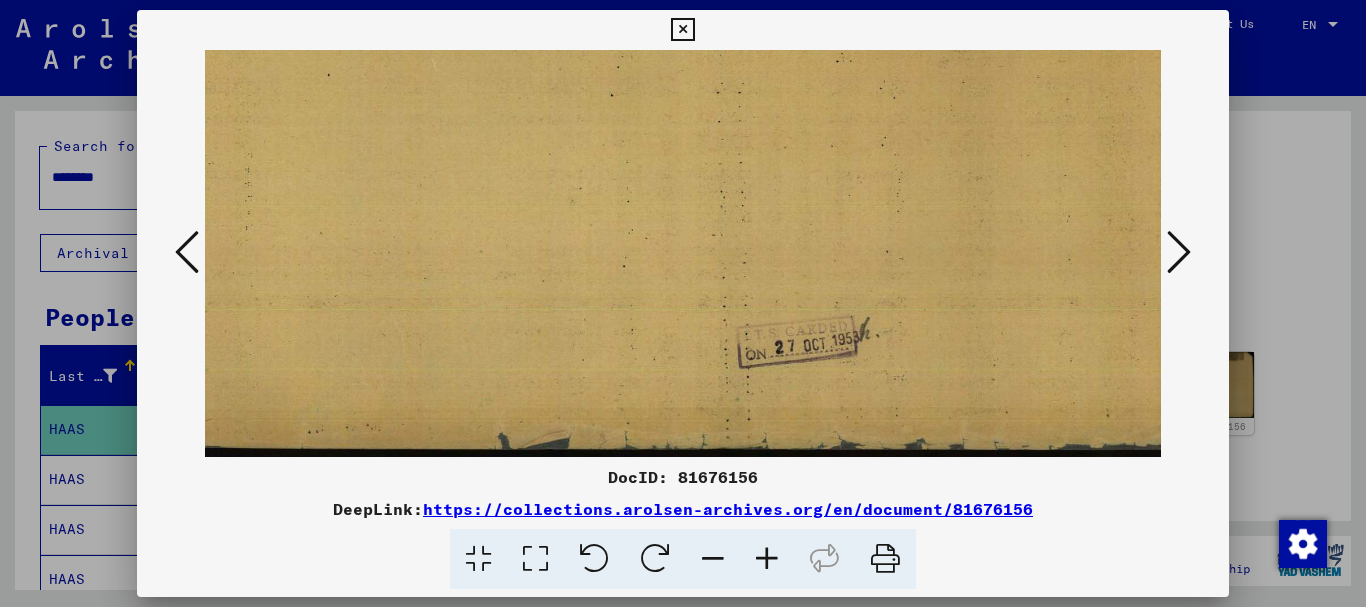 scroll, scrollTop: 300, scrollLeft: 109, axis: both 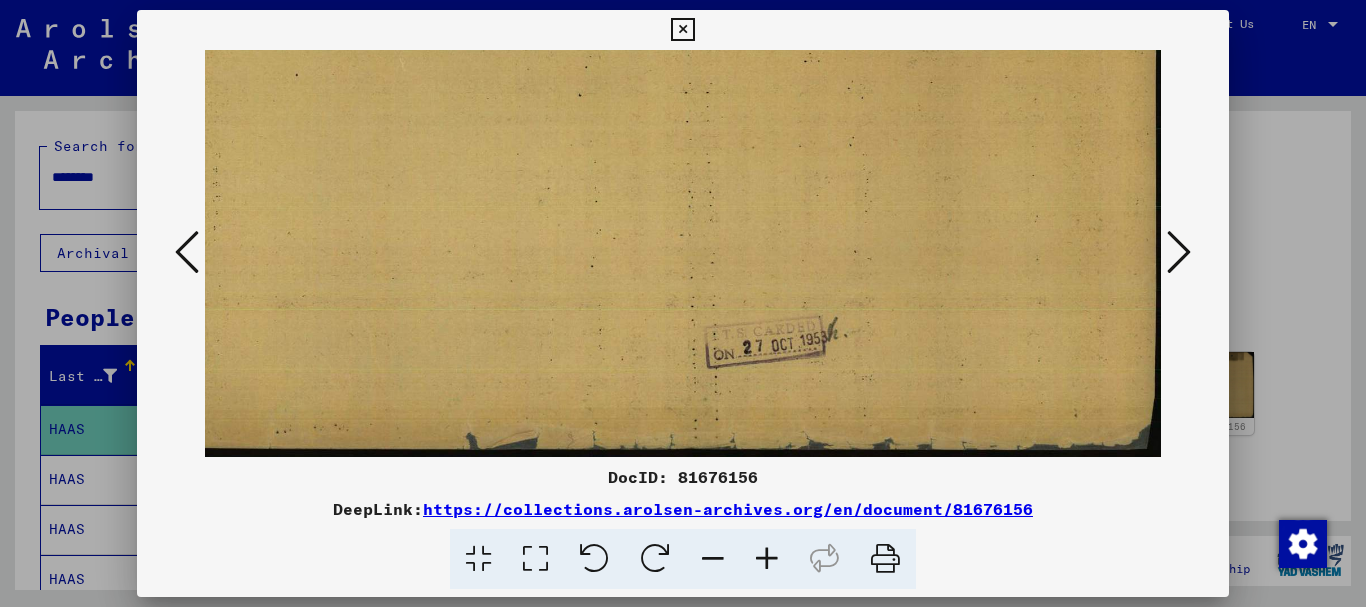 drag, startPoint x: 712, startPoint y: 390, endPoint x: 603, endPoint y: -121, distance: 522.4959 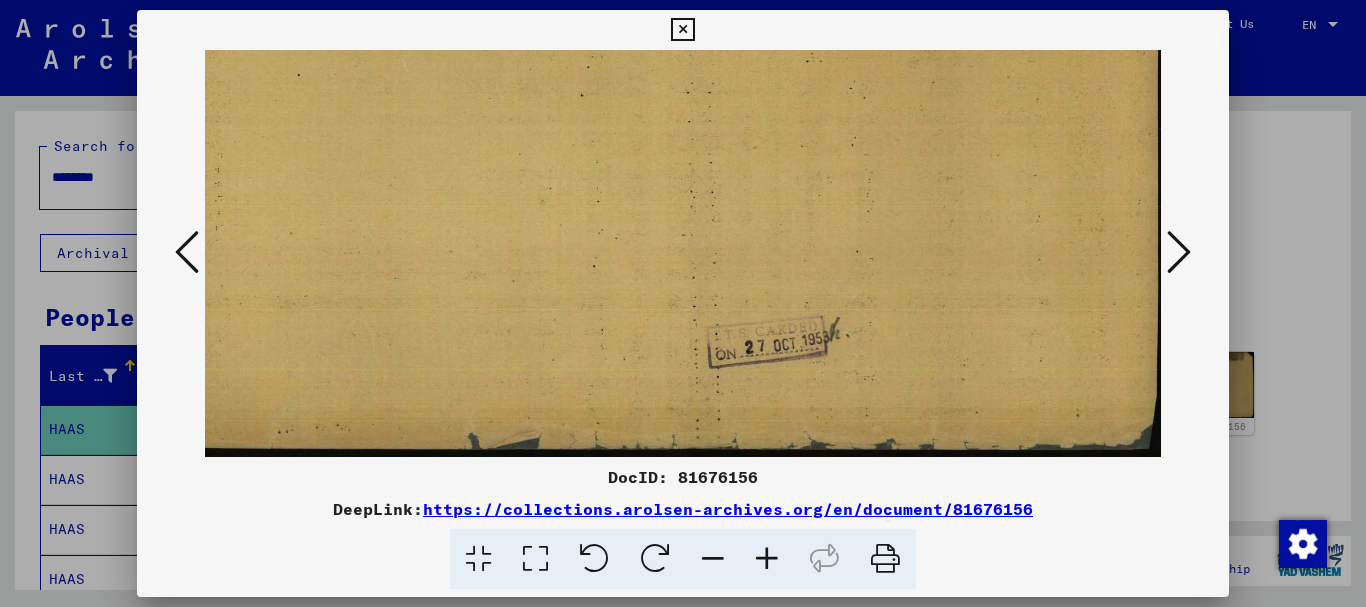 click at bounding box center [1179, 252] 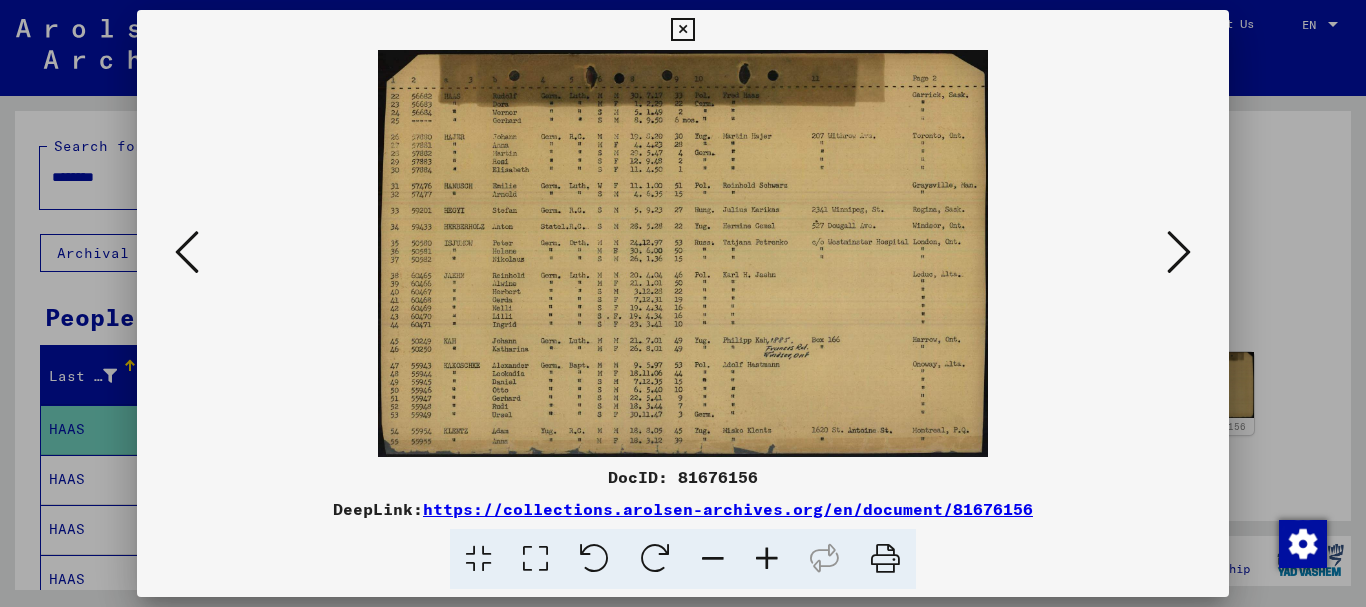 click at bounding box center [1179, 252] 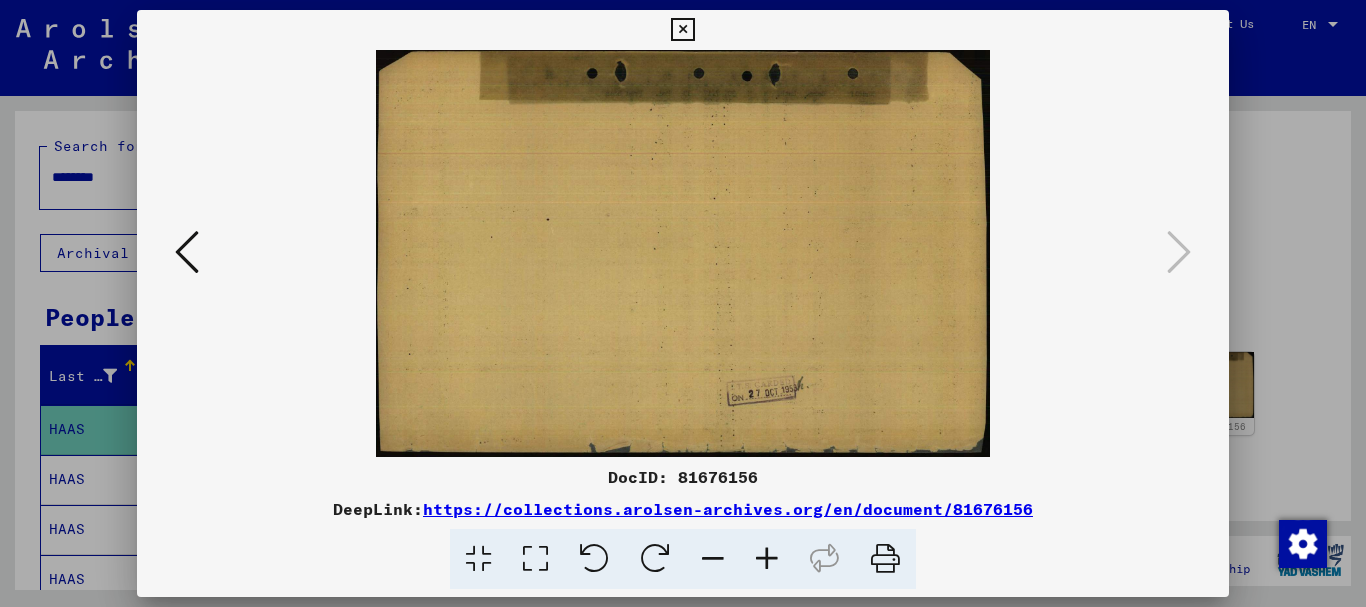 click at bounding box center [682, 30] 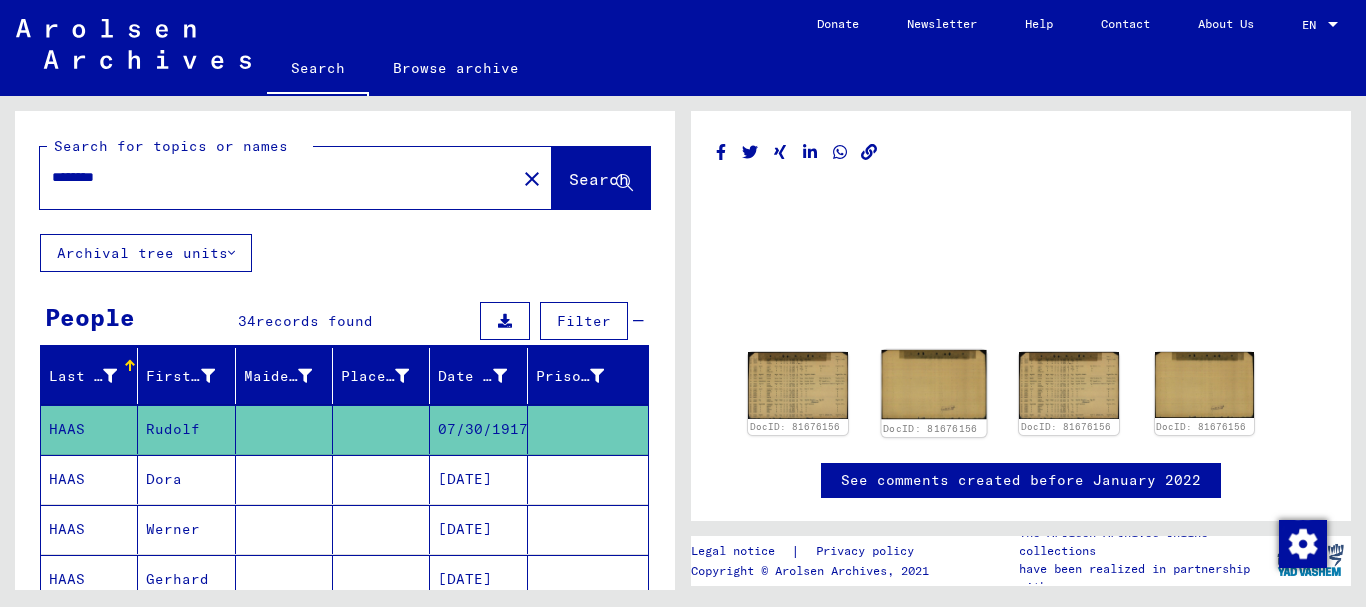 click 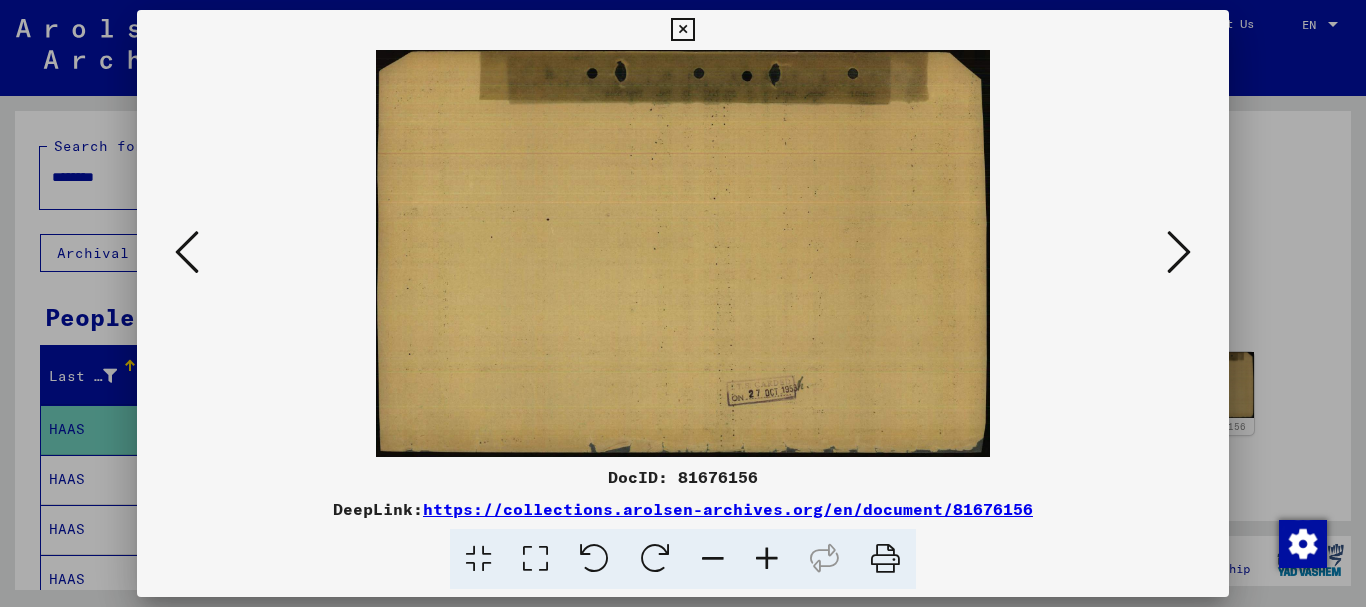 click at bounding box center [683, 253] 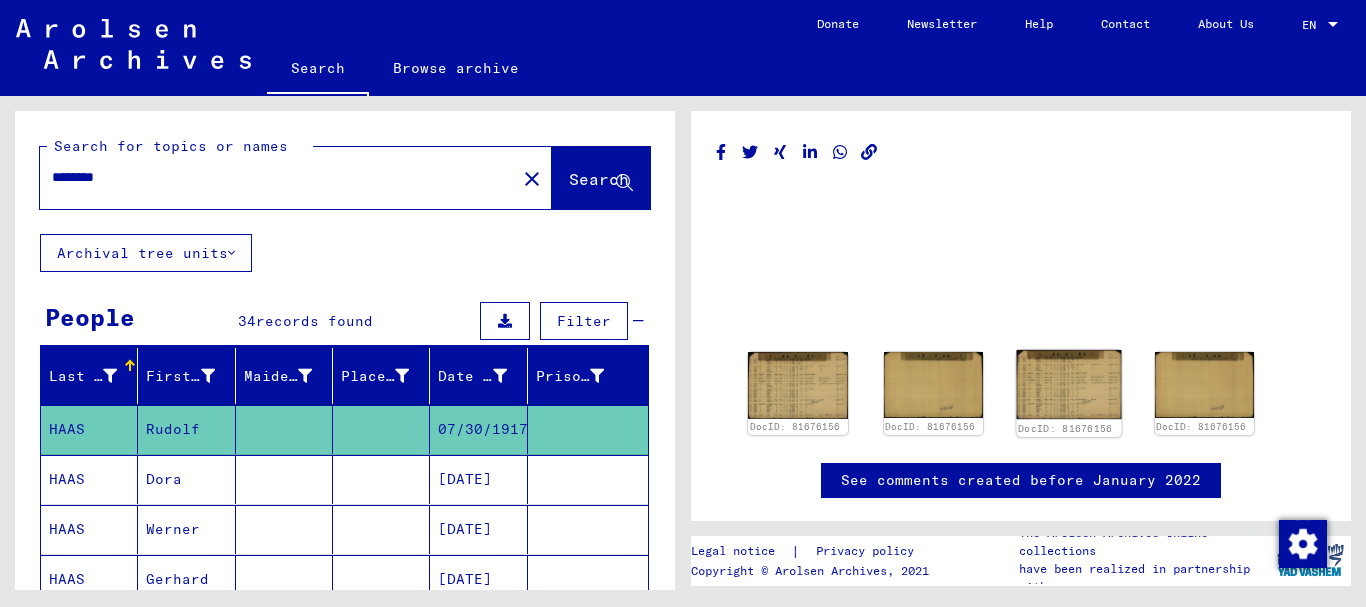 click 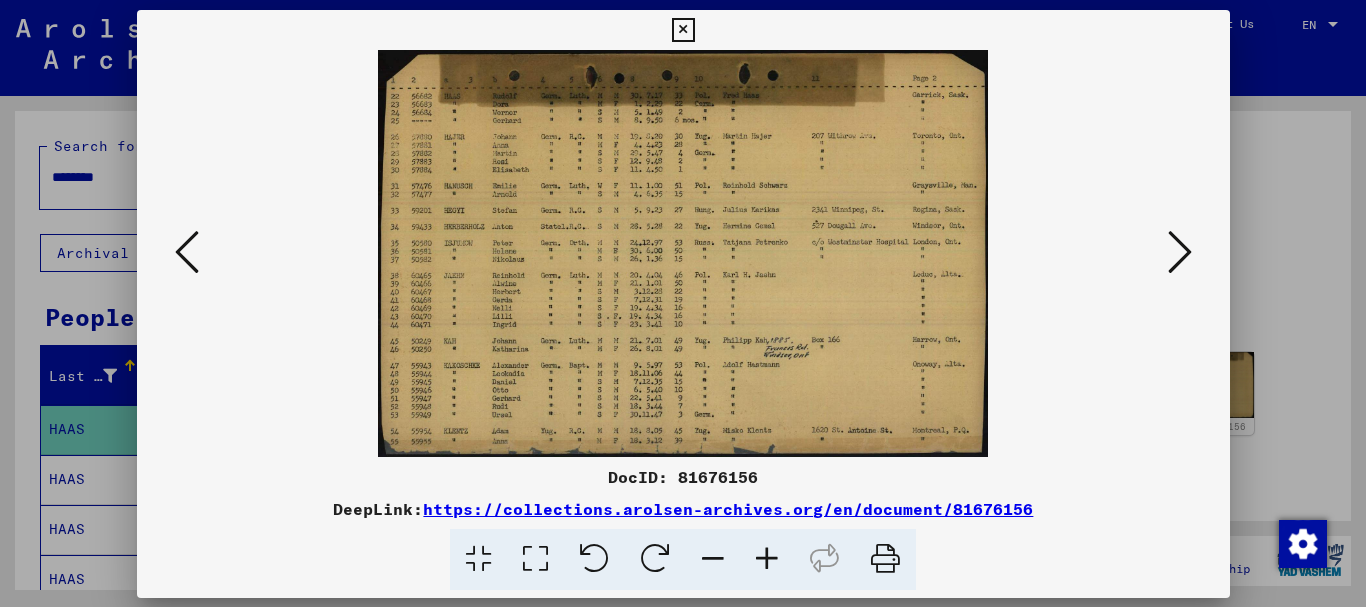 click at bounding box center (683, 253) 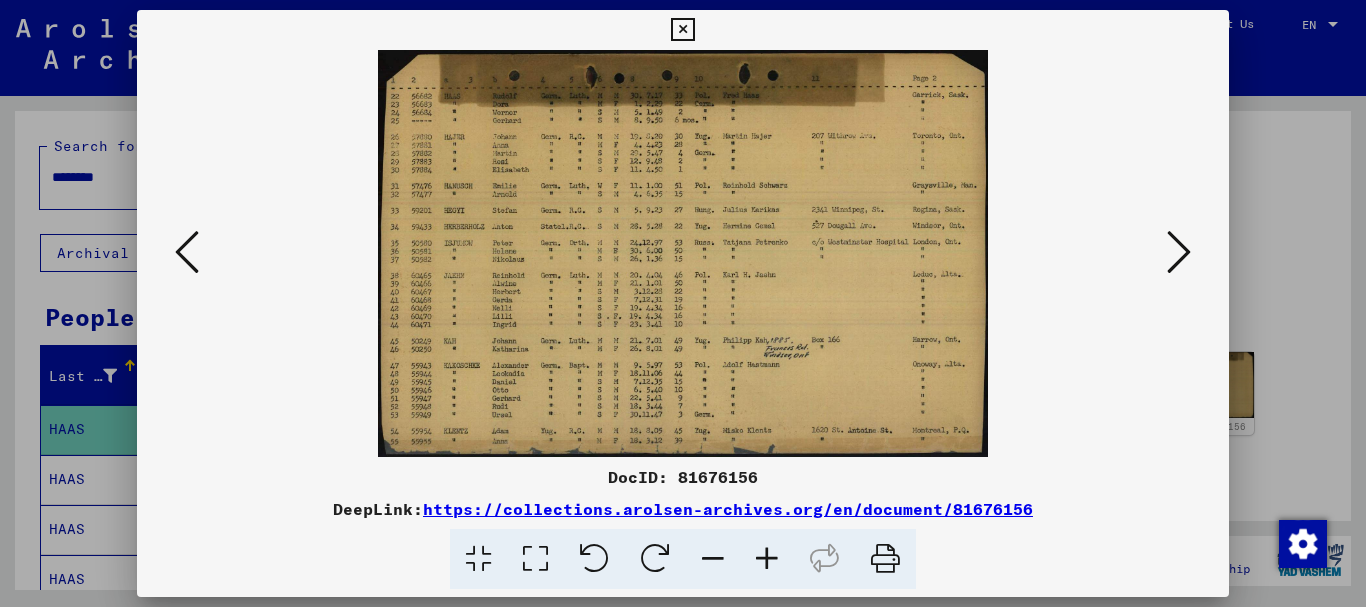 click at bounding box center (1179, 252) 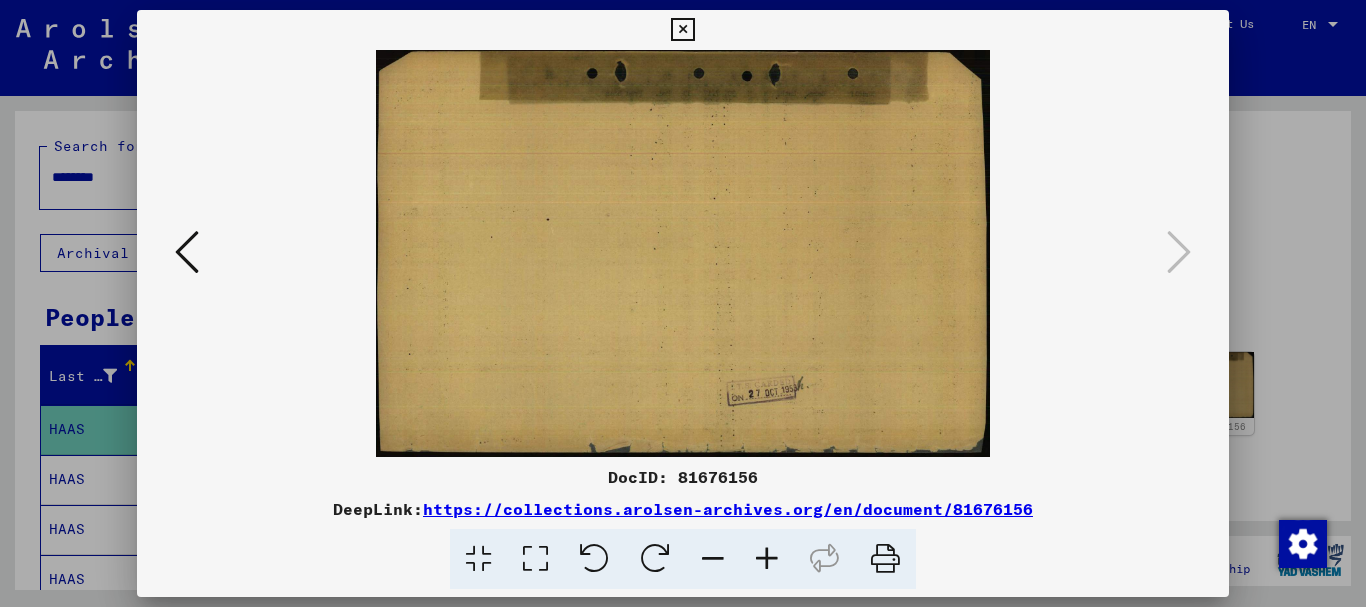 drag, startPoint x: 684, startPoint y: 29, endPoint x: 691, endPoint y: 42, distance: 14.764823 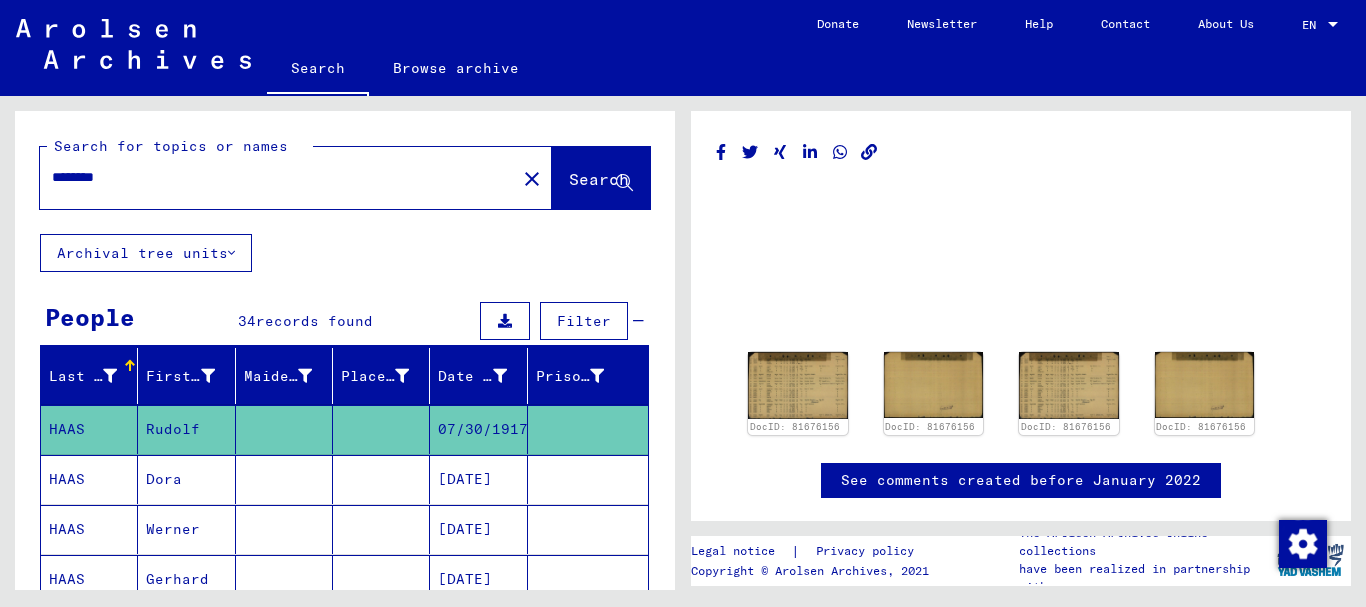 click on "See comments created before January 2022" 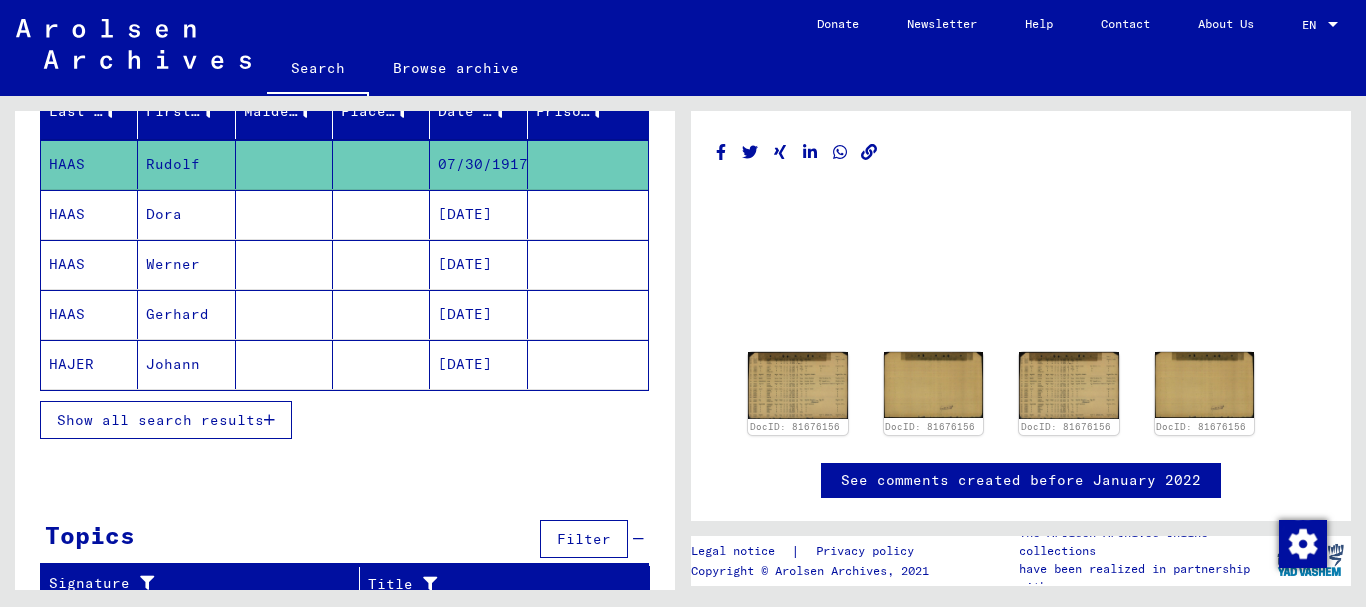 scroll, scrollTop: 279, scrollLeft: 0, axis: vertical 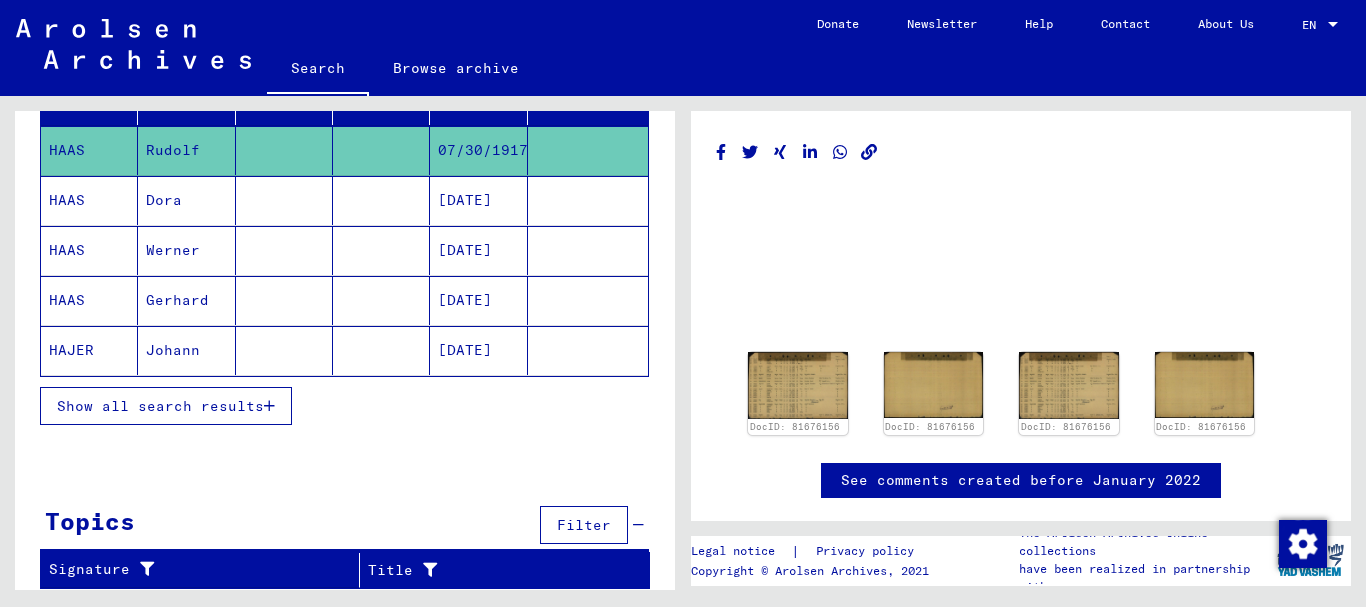 click on "HAJER" 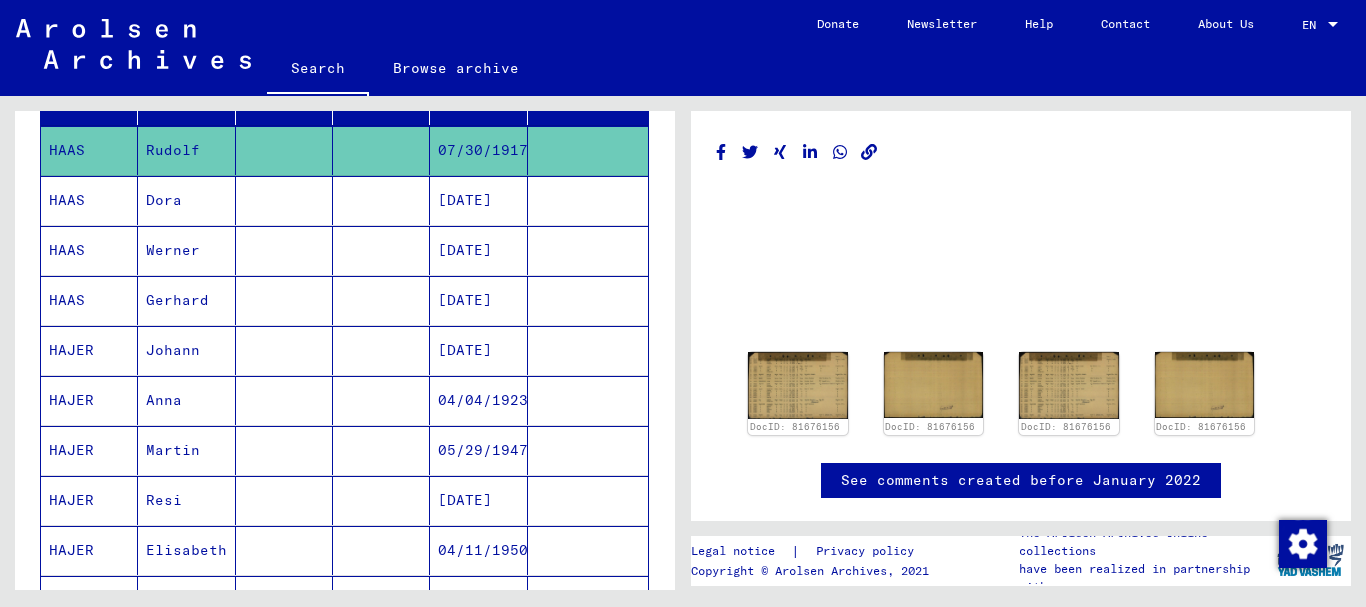 click on "HAJER" at bounding box center [89, 400] 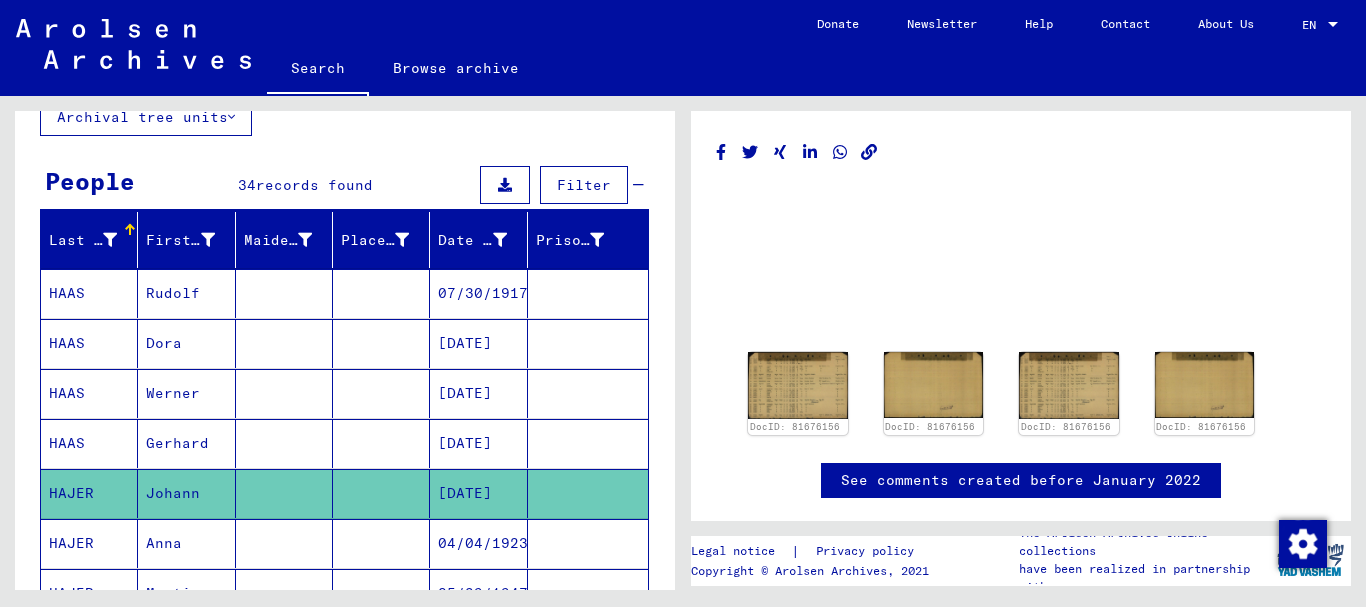 scroll, scrollTop: 0, scrollLeft: 0, axis: both 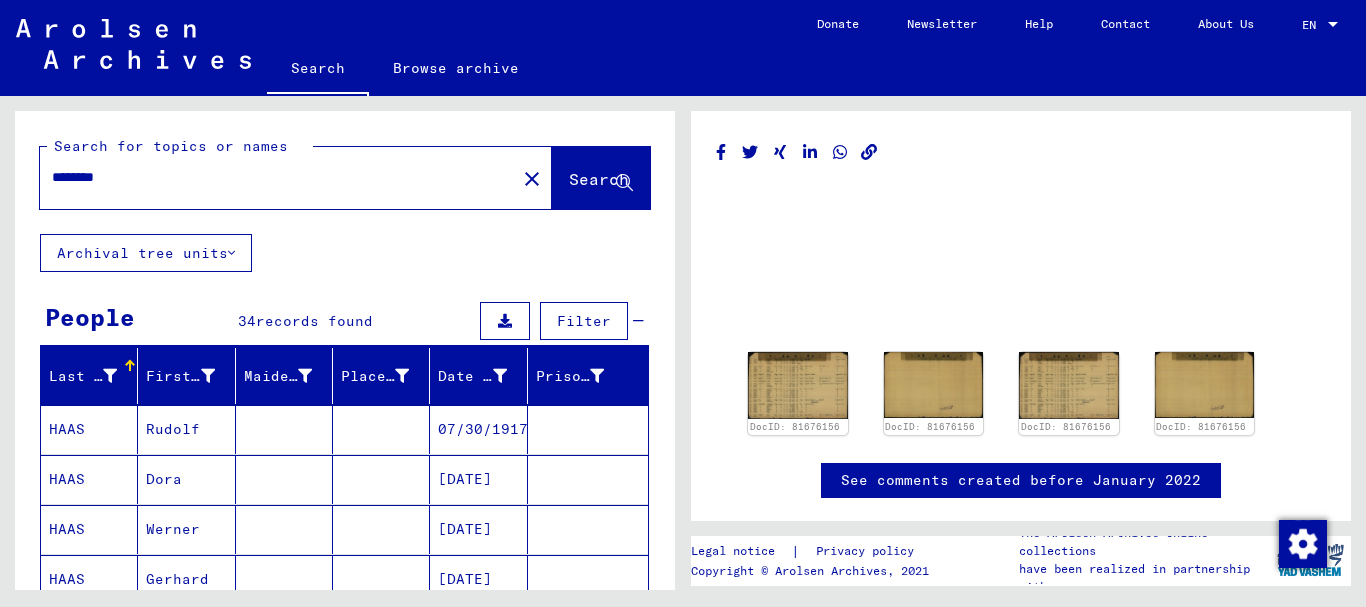click at bounding box center (638, 321) 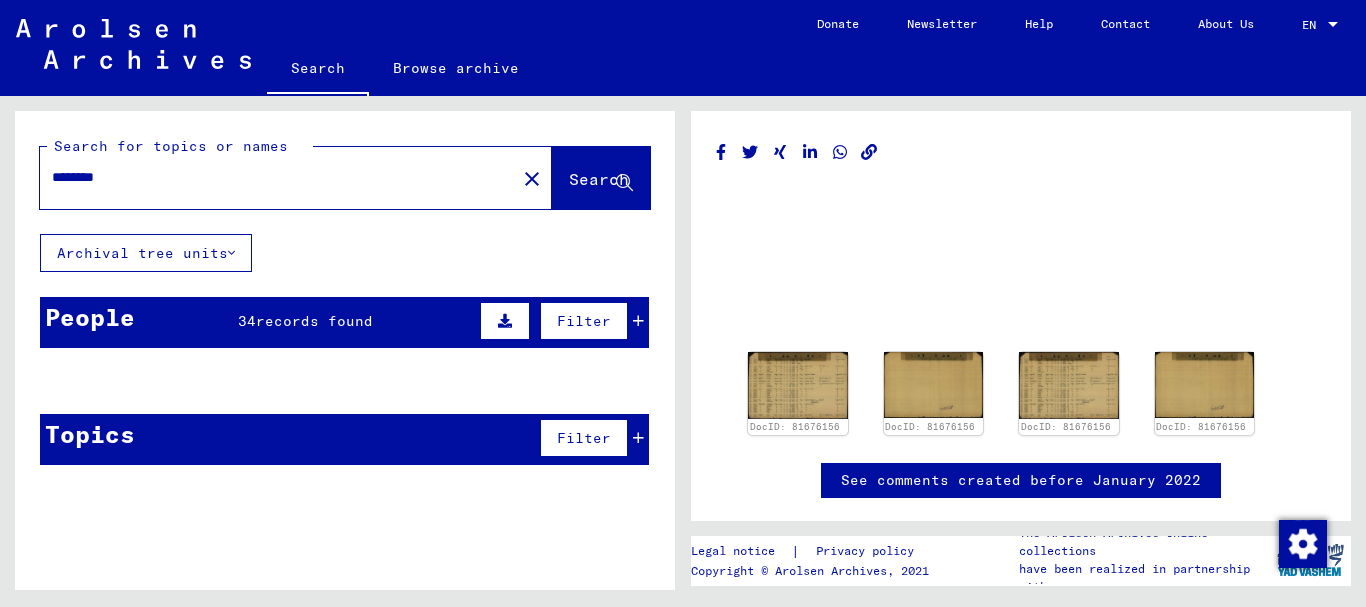 click at bounding box center (638, 321) 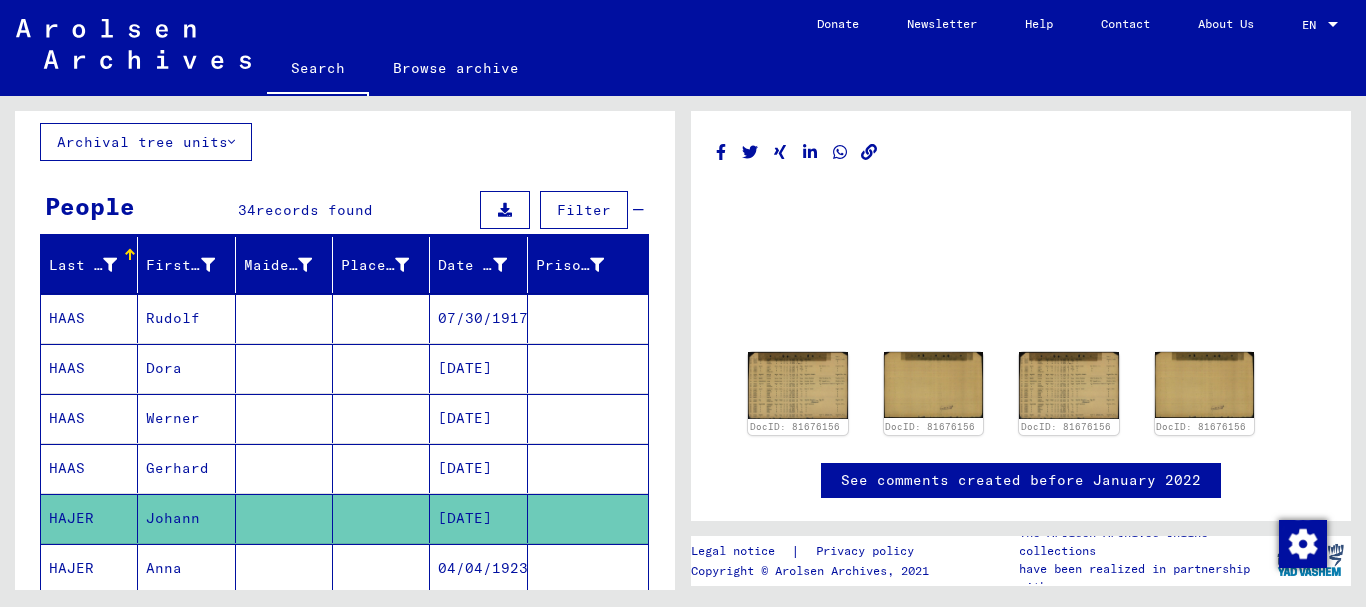 scroll, scrollTop: 100, scrollLeft: 0, axis: vertical 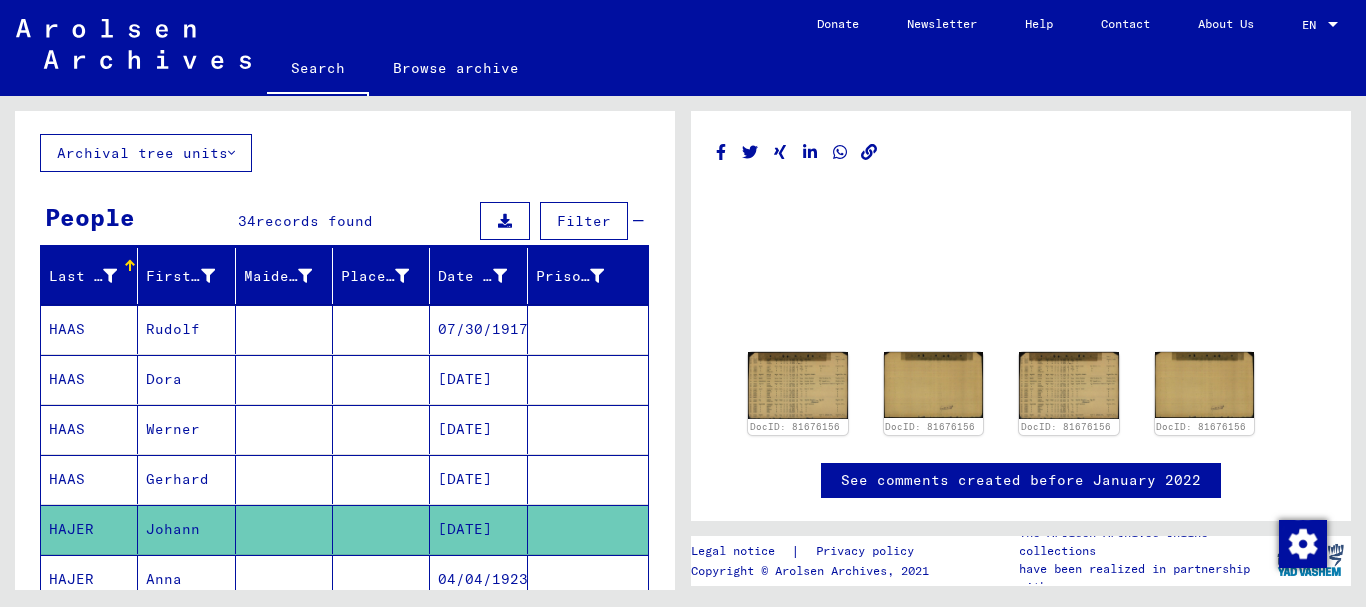 click at bounding box center (505, 221) 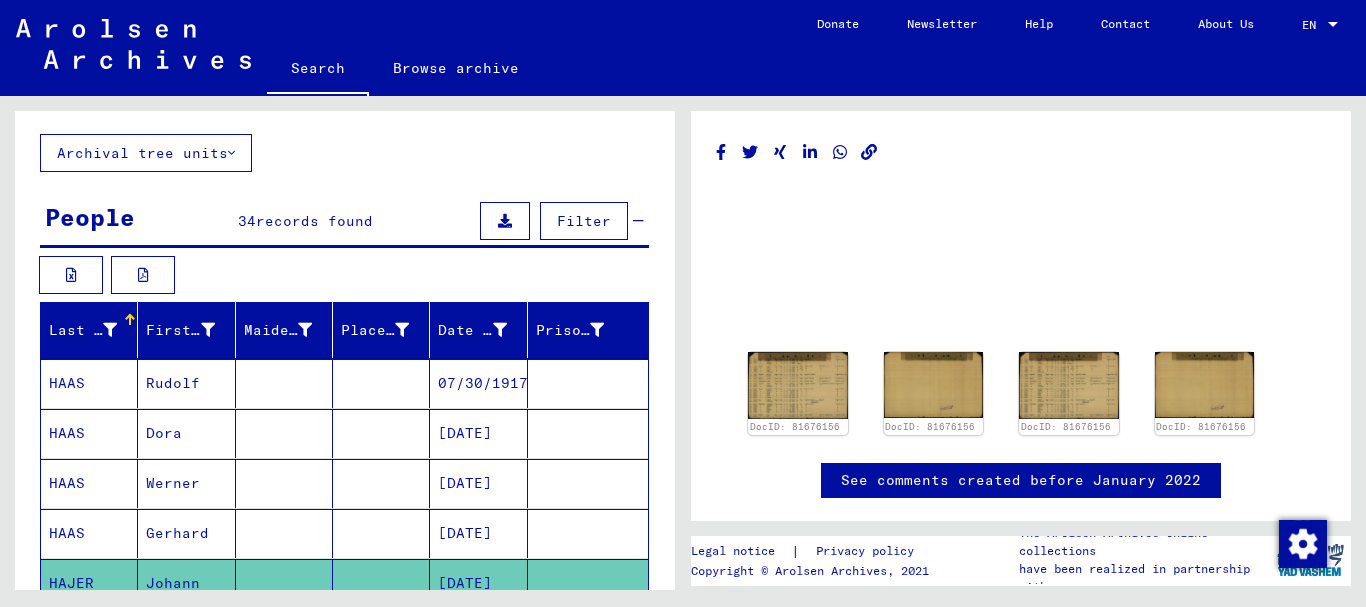 click at bounding box center (505, 221) 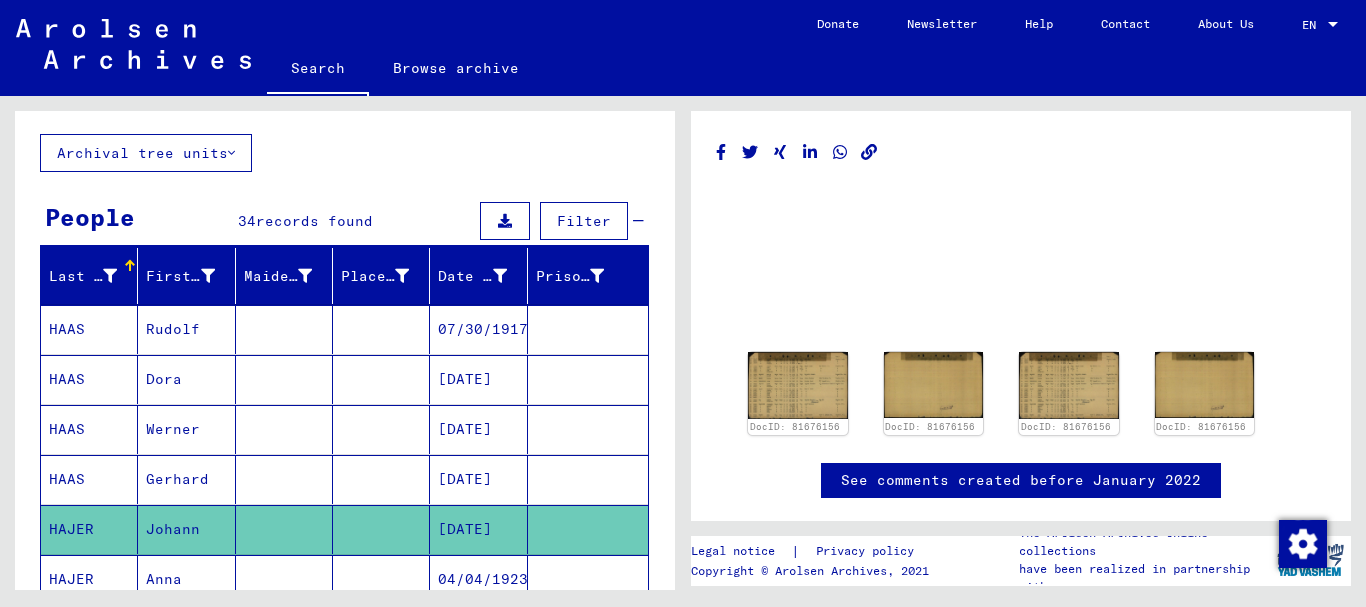 click at bounding box center [505, 221] 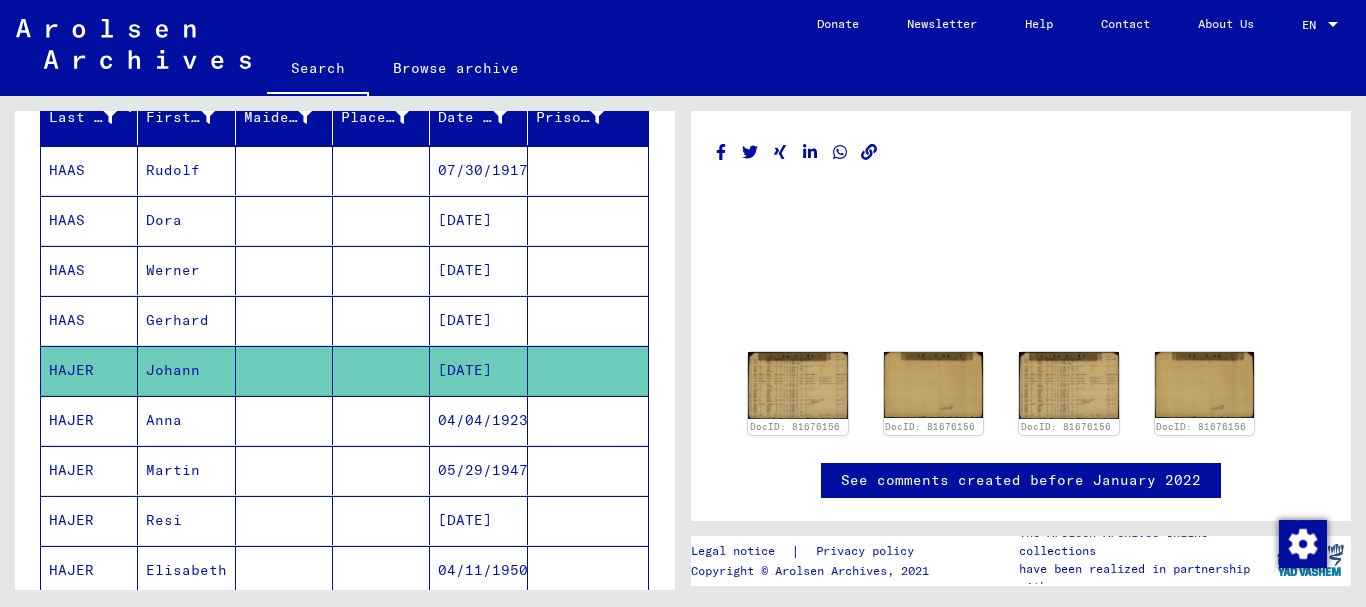scroll, scrollTop: 400, scrollLeft: 0, axis: vertical 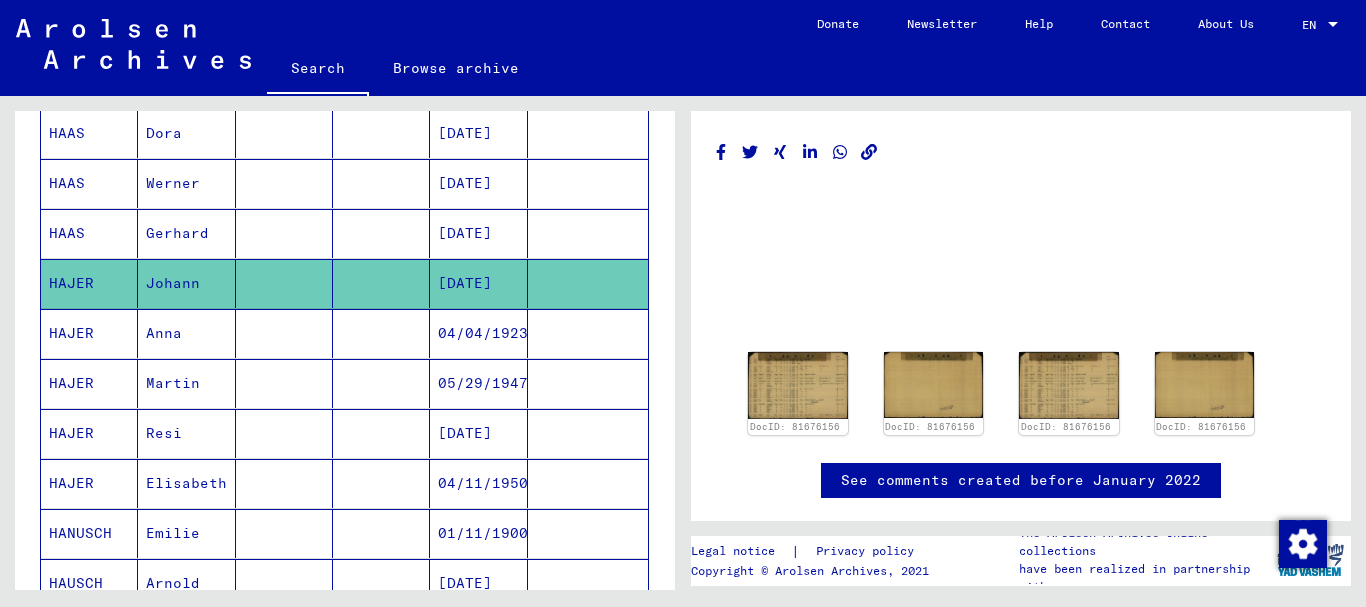 click 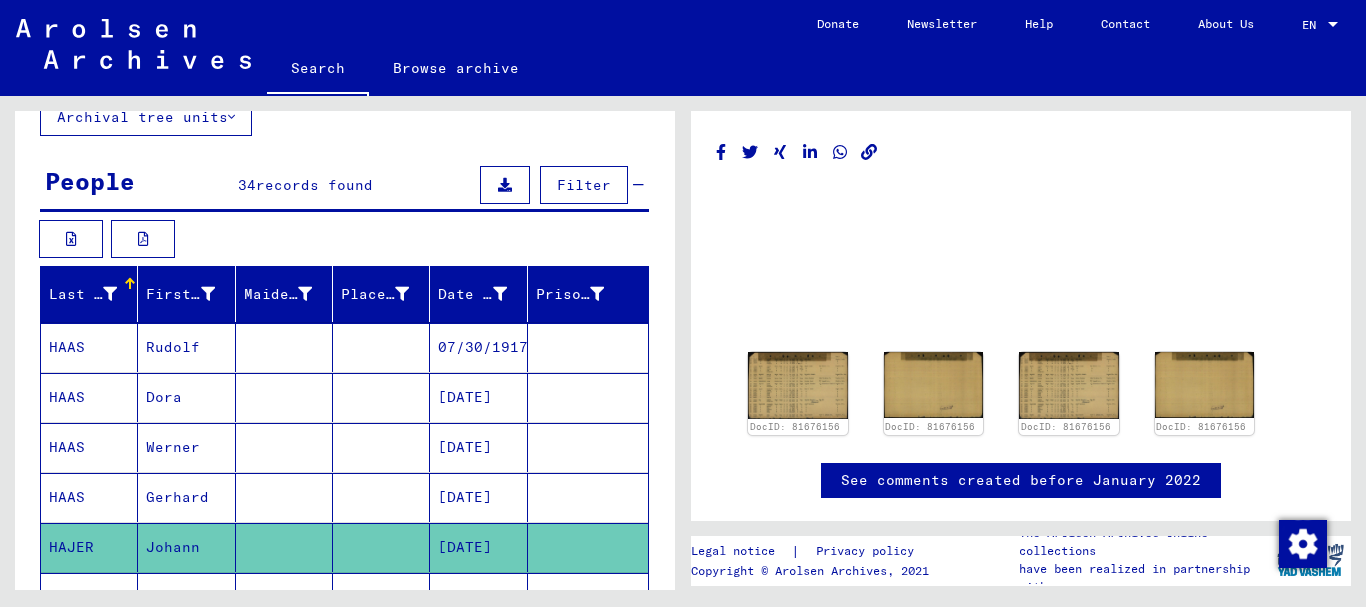 scroll, scrollTop: 100, scrollLeft: 0, axis: vertical 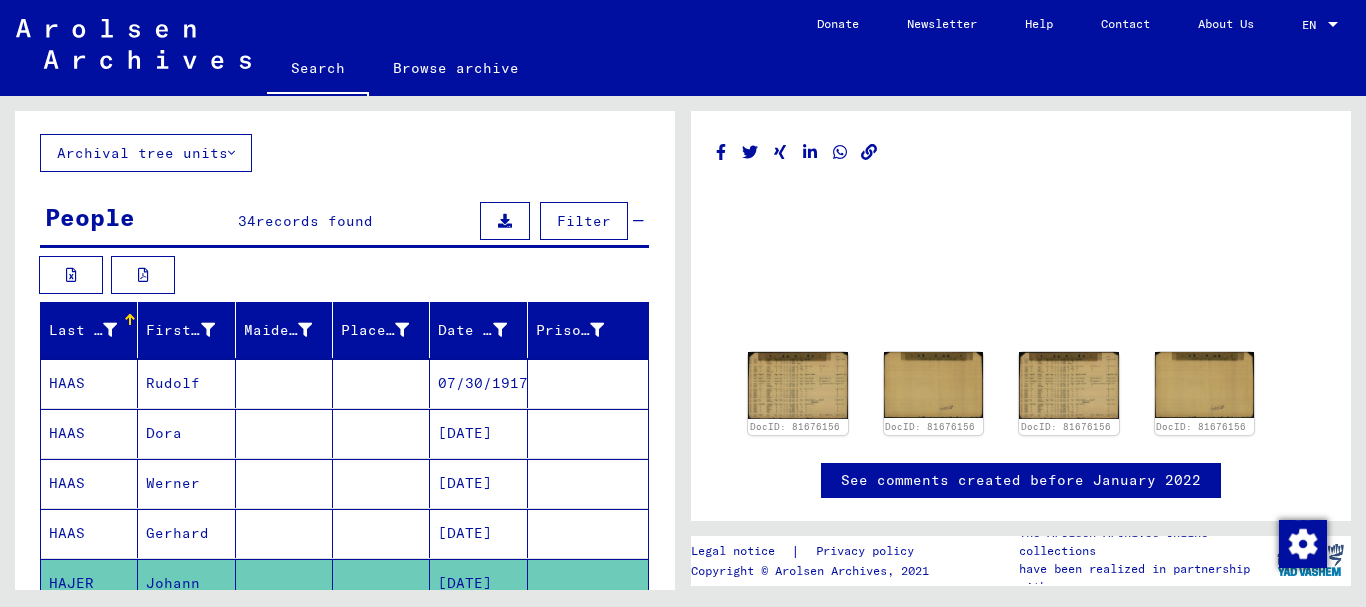 click at bounding box center (505, 221) 